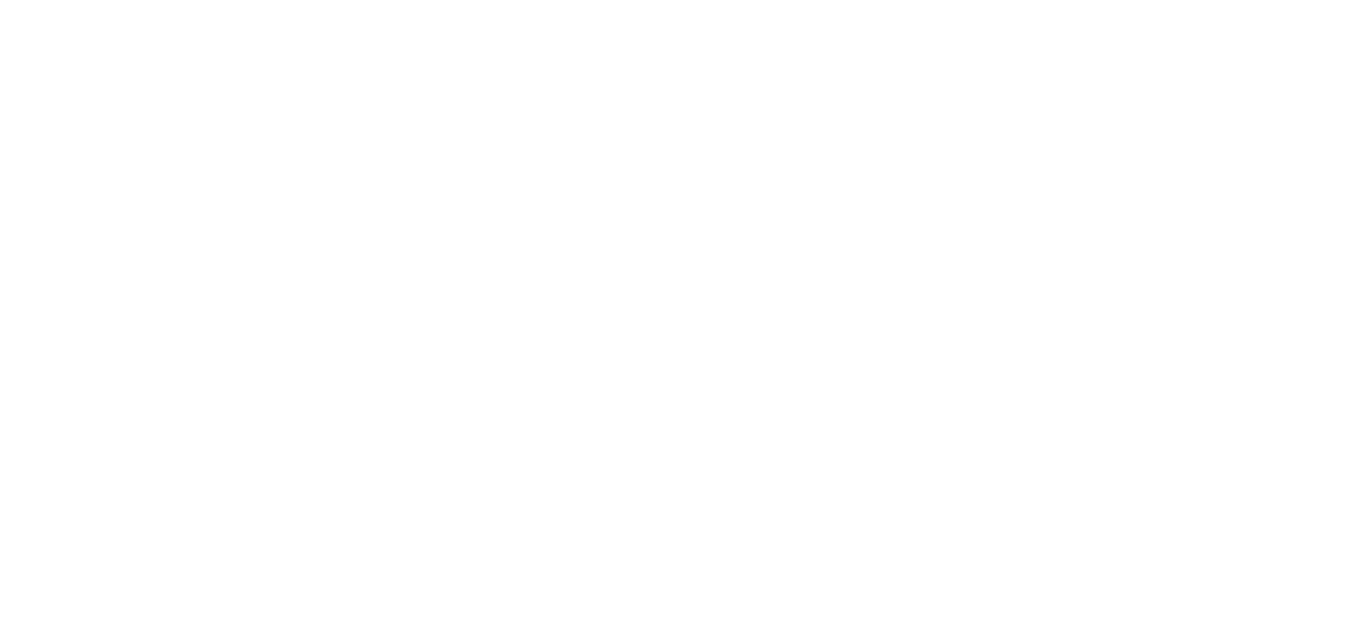 scroll, scrollTop: 0, scrollLeft: 0, axis: both 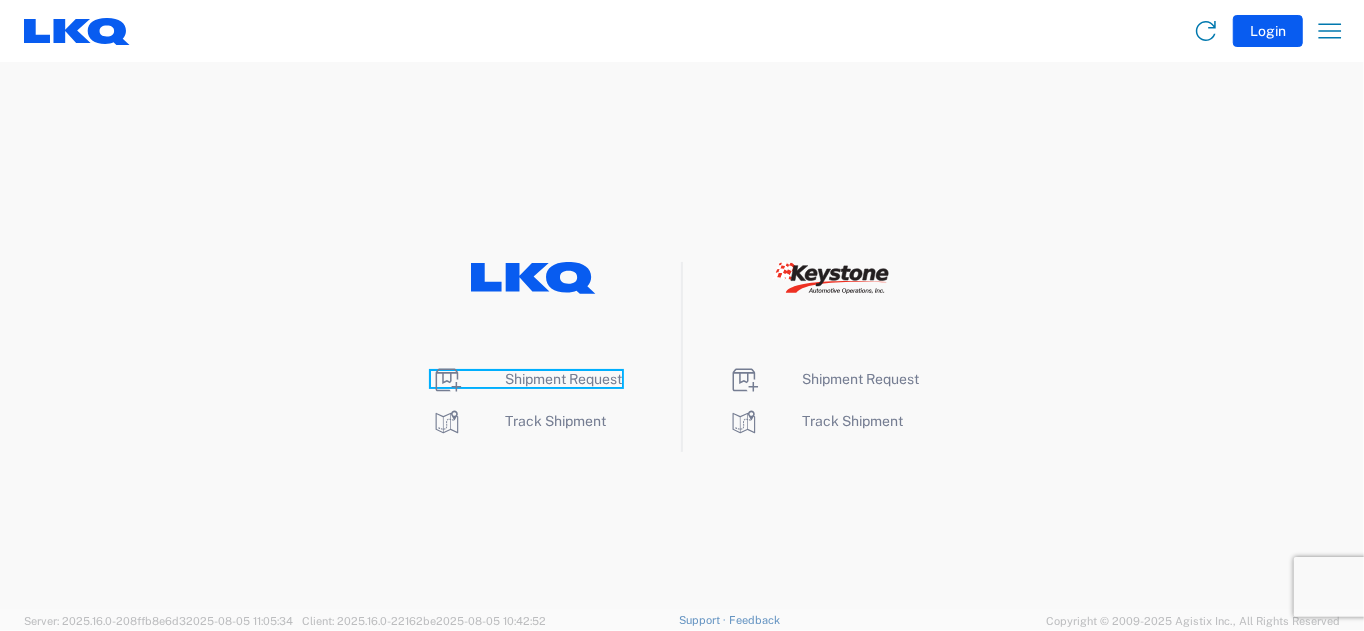 click on "Shipment Request" 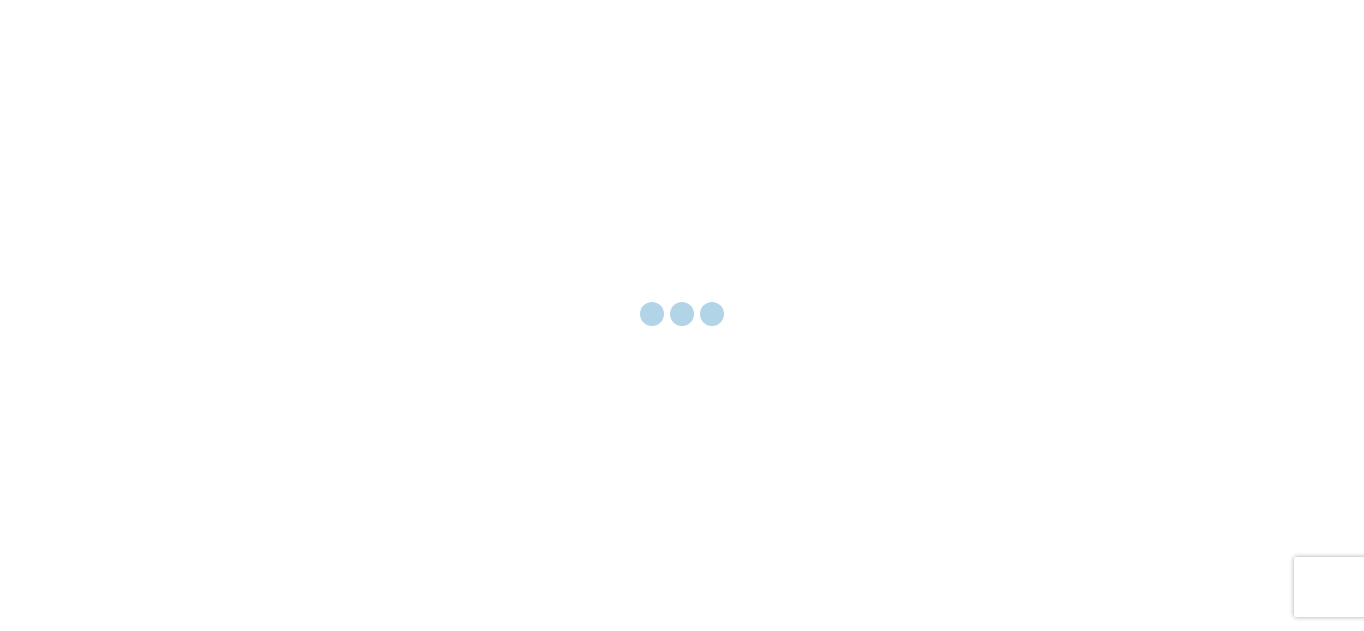 scroll, scrollTop: 0, scrollLeft: 0, axis: both 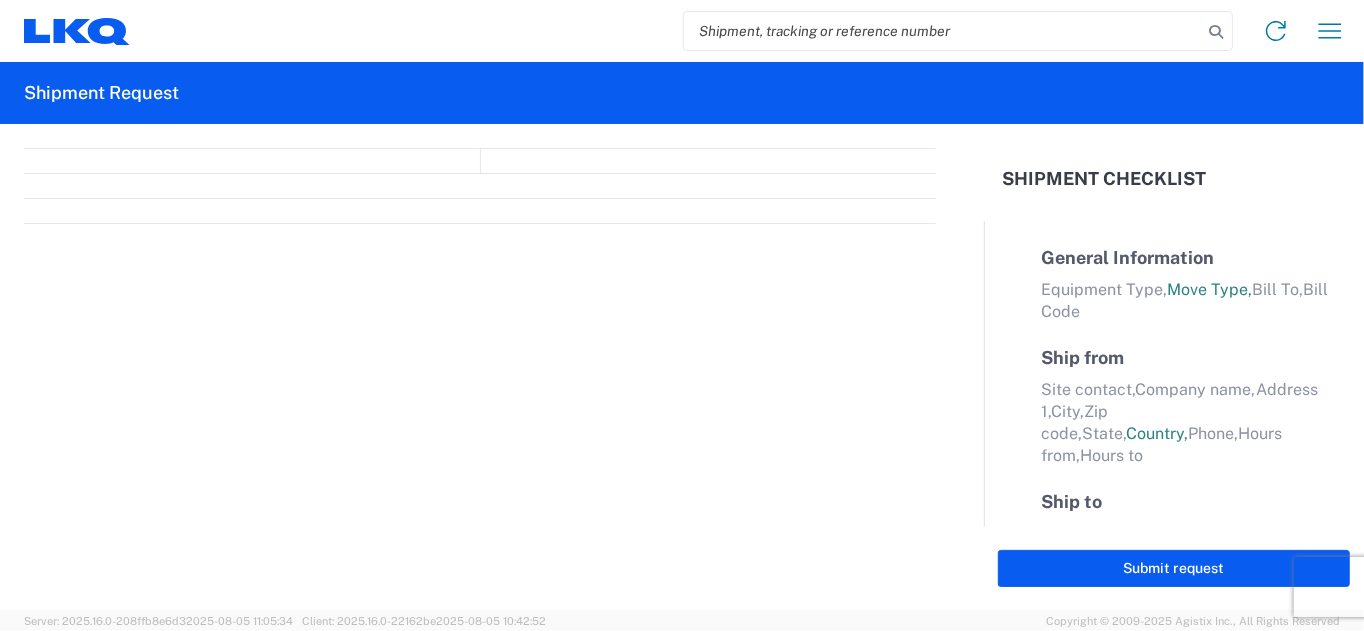 select on "FULL" 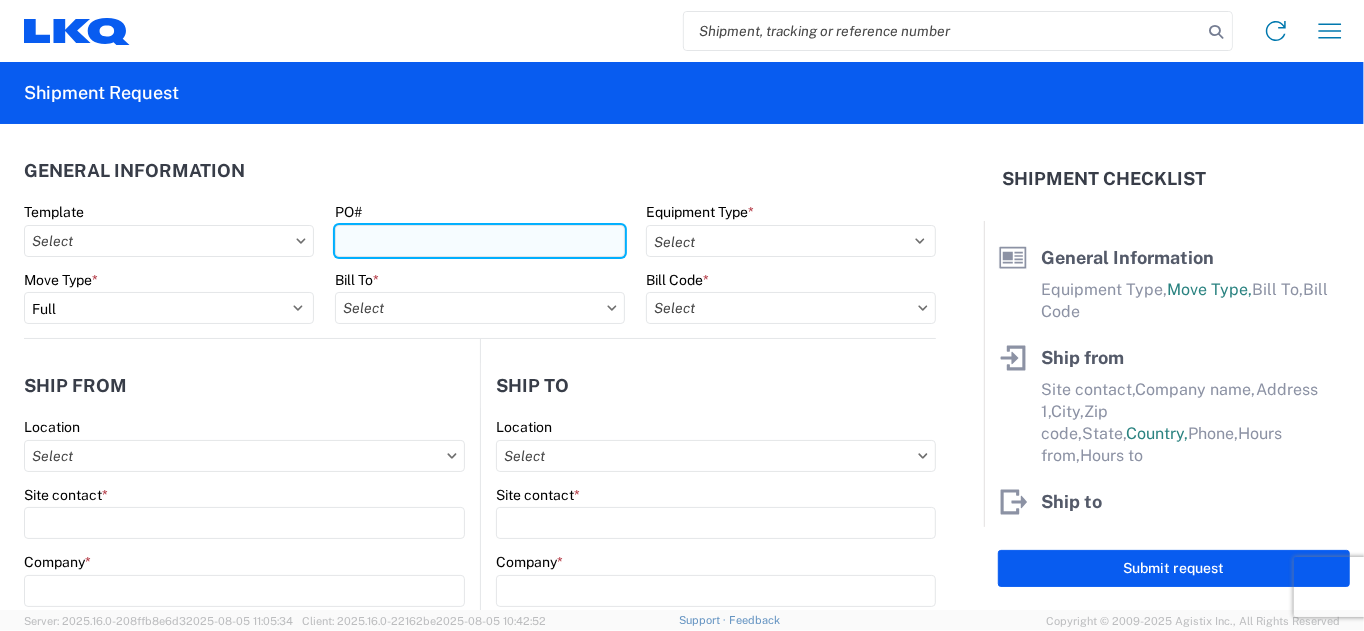 click on "PO#" at bounding box center (480, 241) 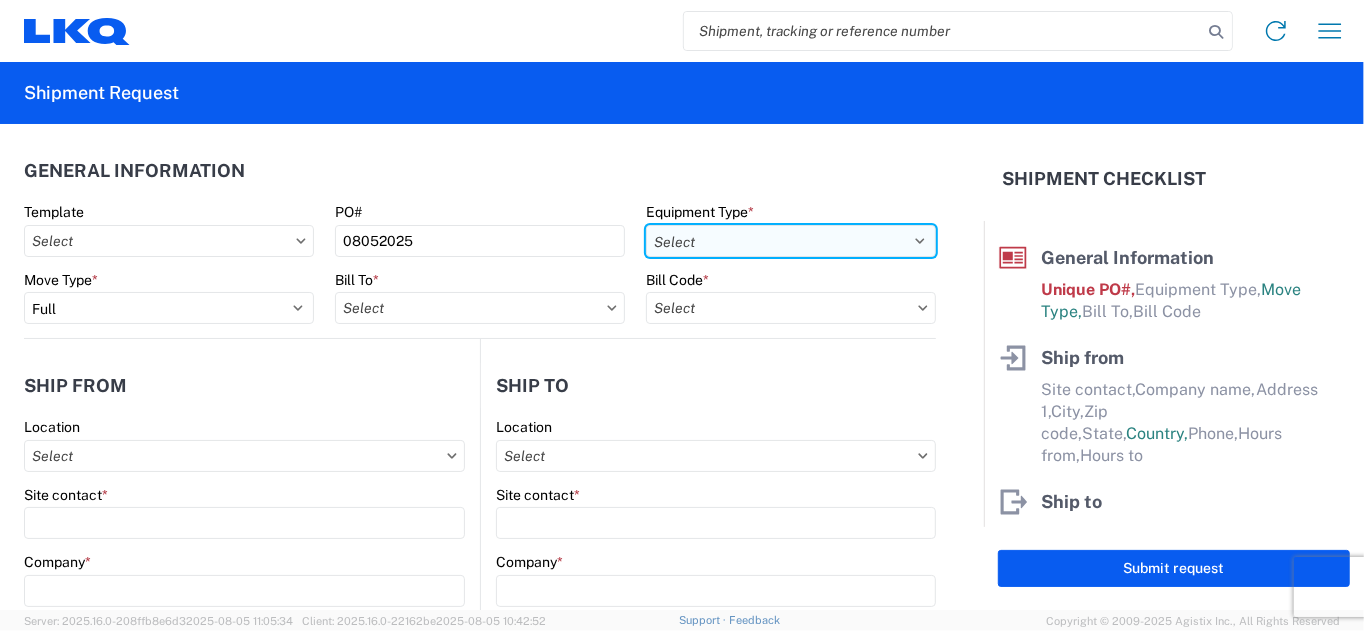 click on "Select 53’ Dry Van Flatbed Dropdeck (van) Lowboy (flatbed) Rail" at bounding box center (791, 241) 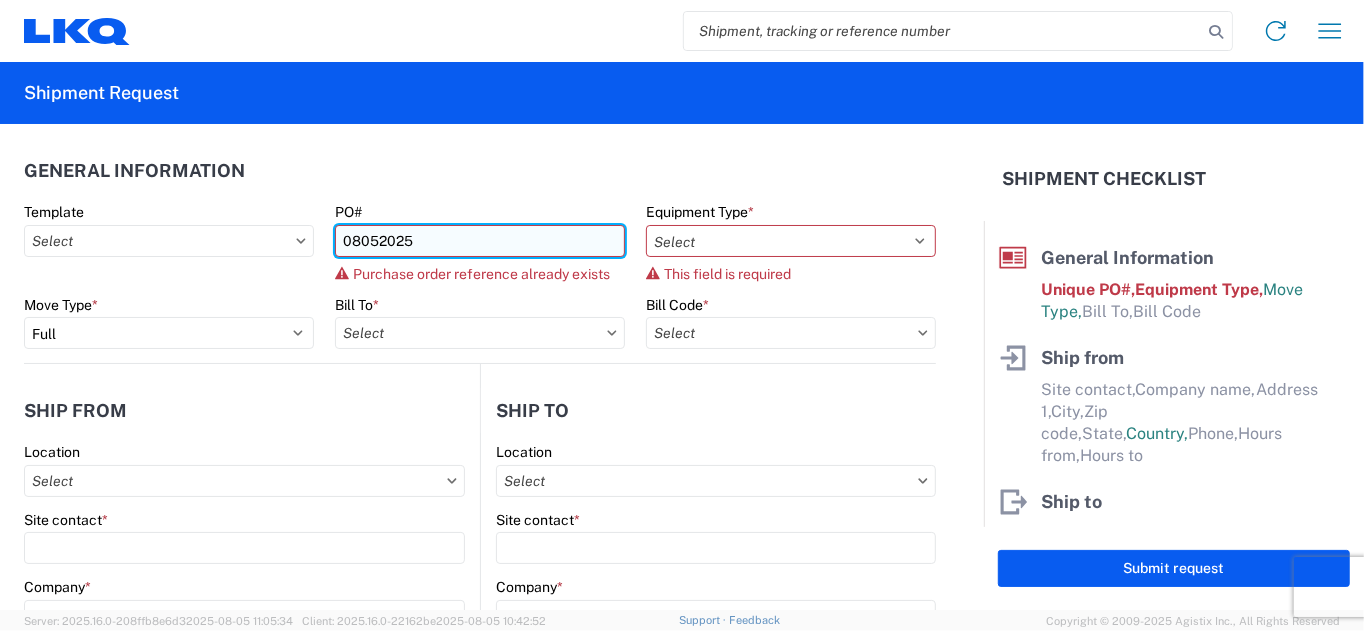 click on "08052025" at bounding box center (480, 241) 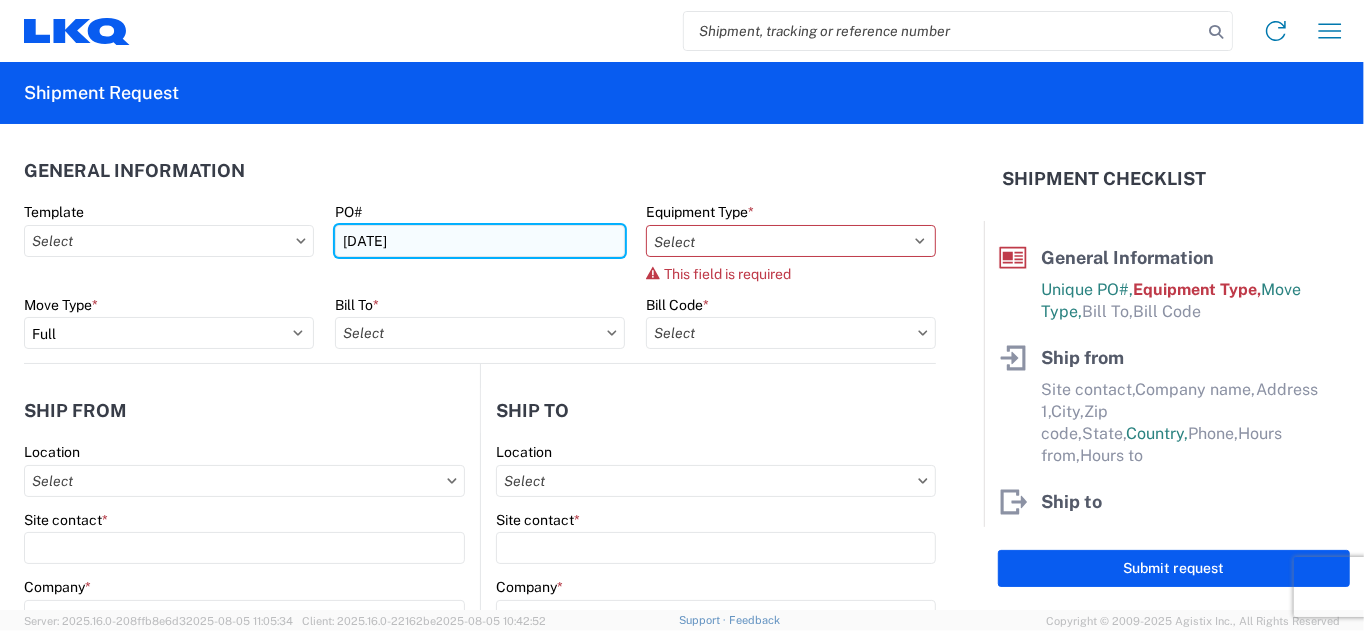type on "[DATE]" 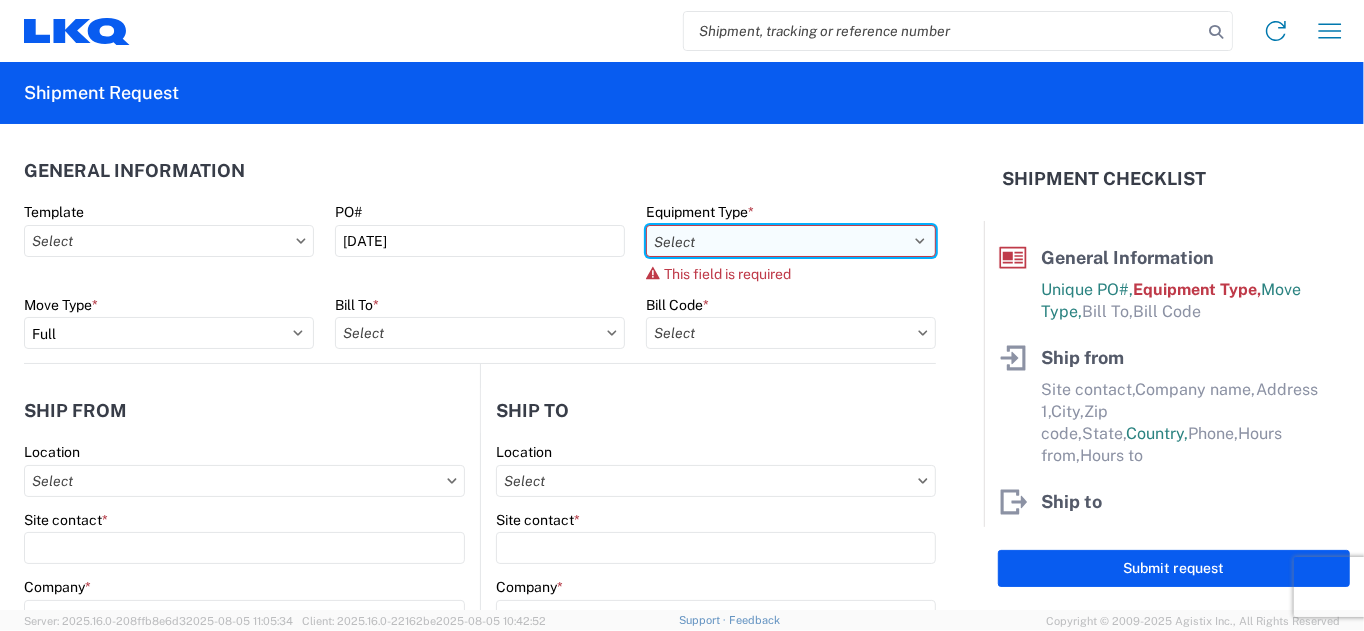 click on "Select 53’ Dry Van Flatbed Dropdeck (van) Lowboy (flatbed) Rail" at bounding box center [791, 241] 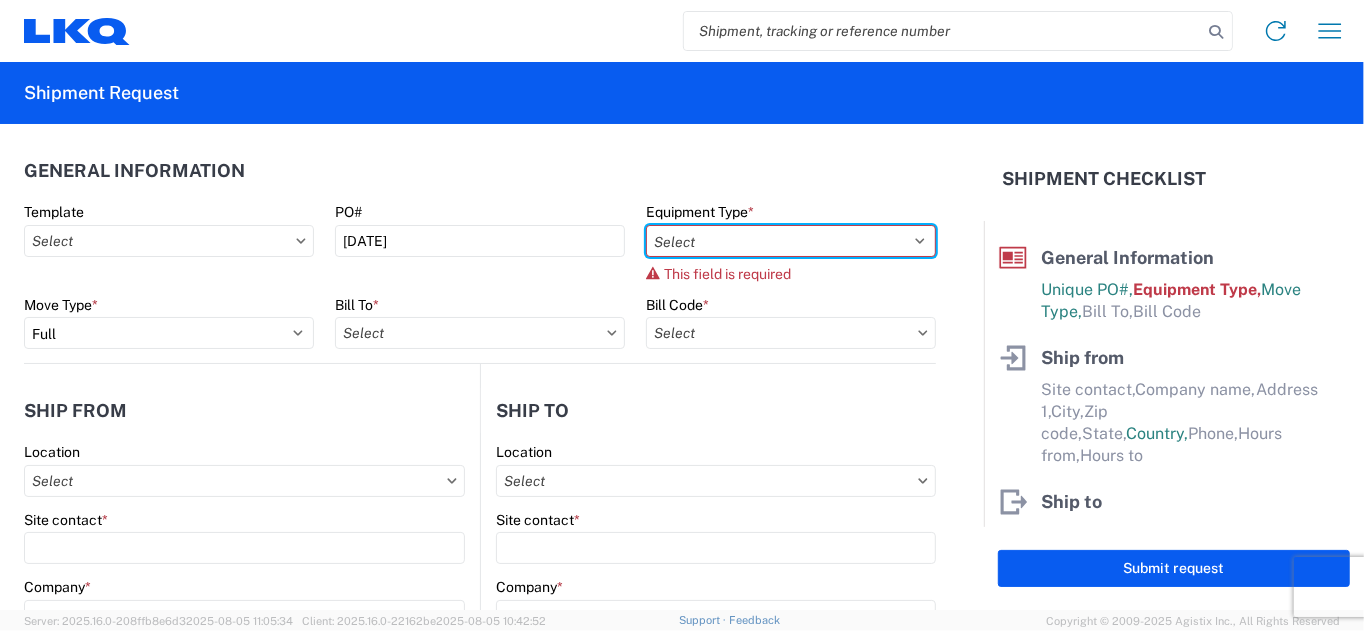 select on "STDV" 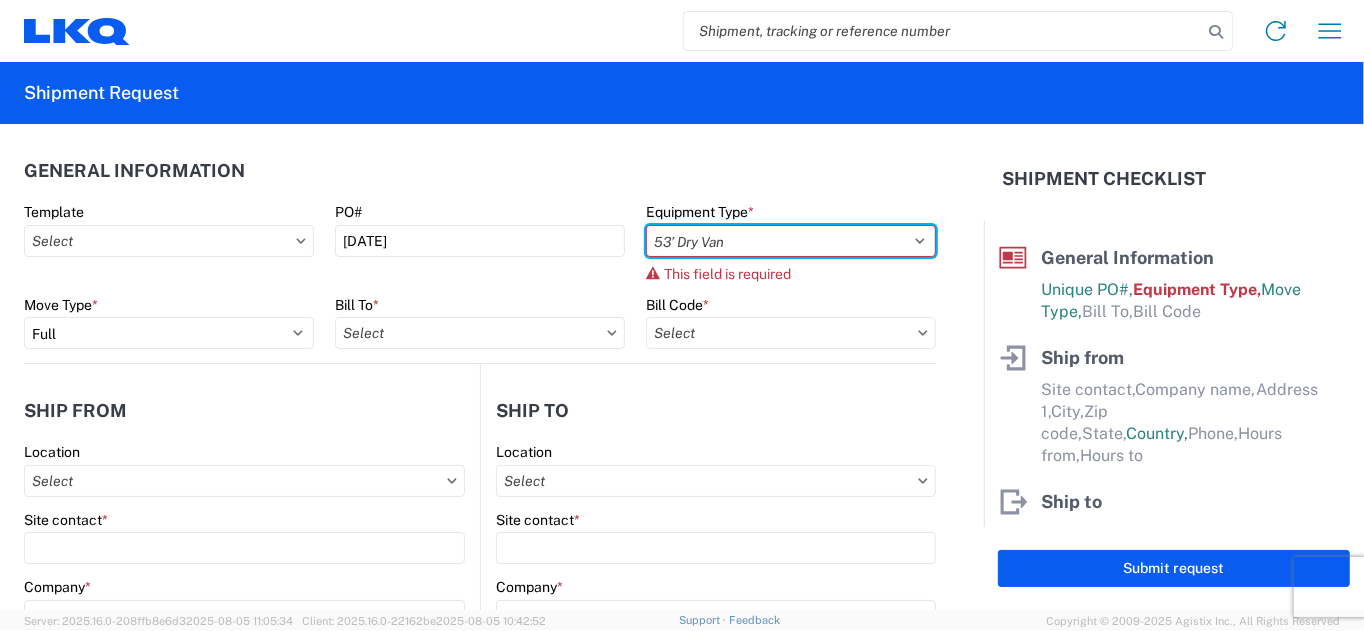 click on "Select 53’ Dry Van Flatbed Dropdeck (van) Lowboy (flatbed) Rail" at bounding box center [791, 241] 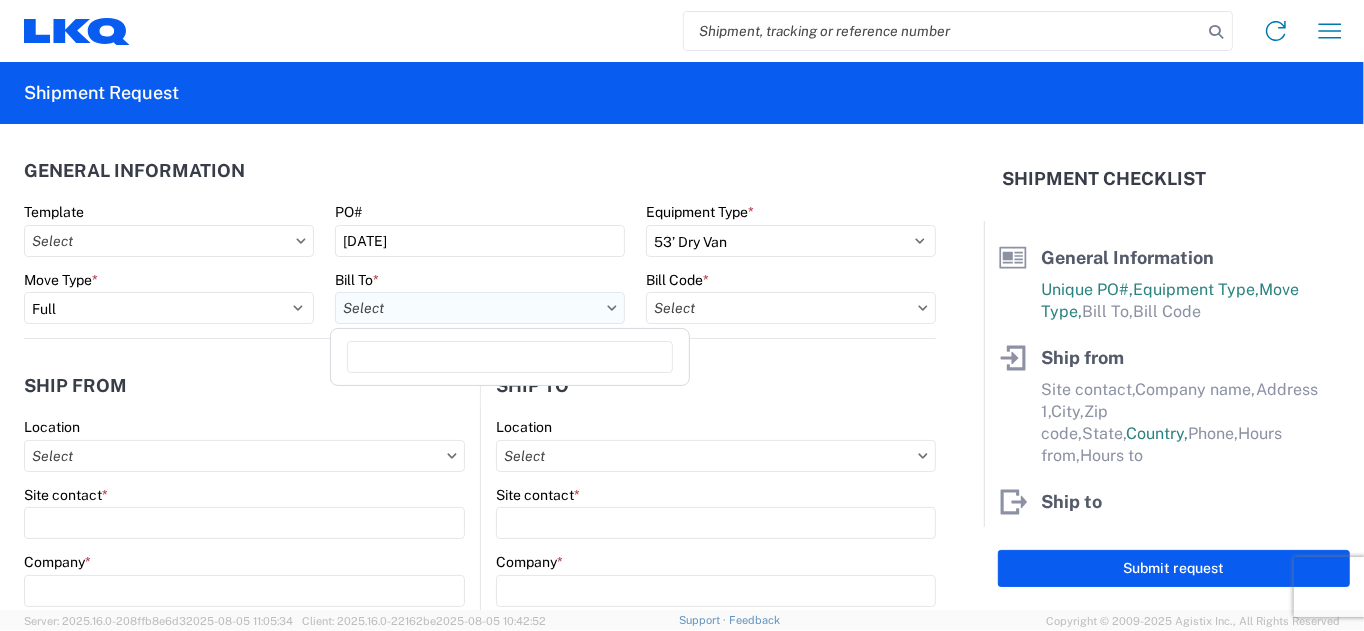click on "Bill To  *" at bounding box center (480, 308) 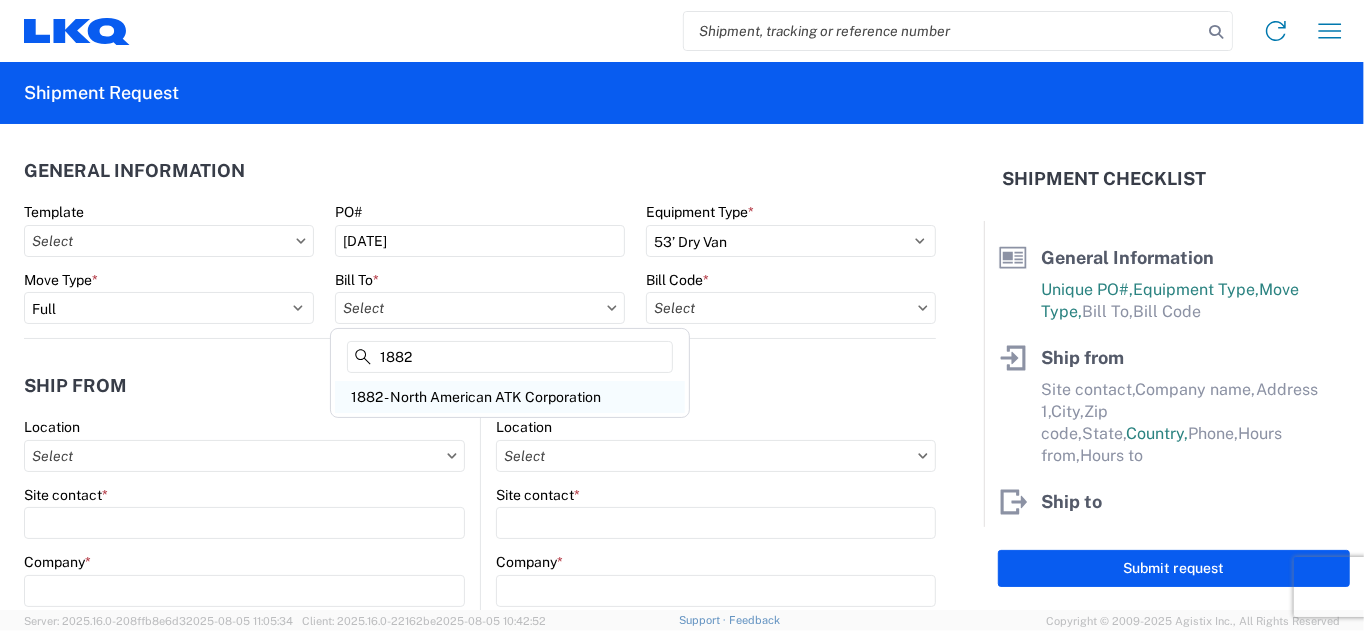 type on "1882" 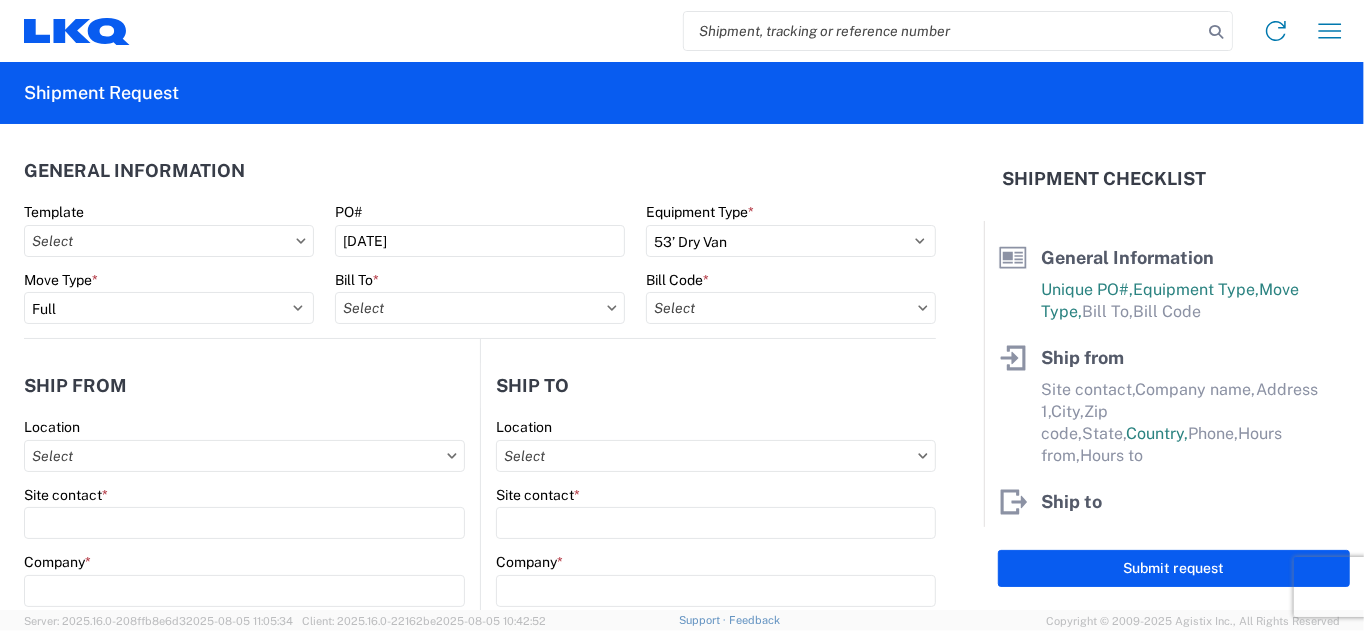 type on "1882 - North American ATK Corporation" 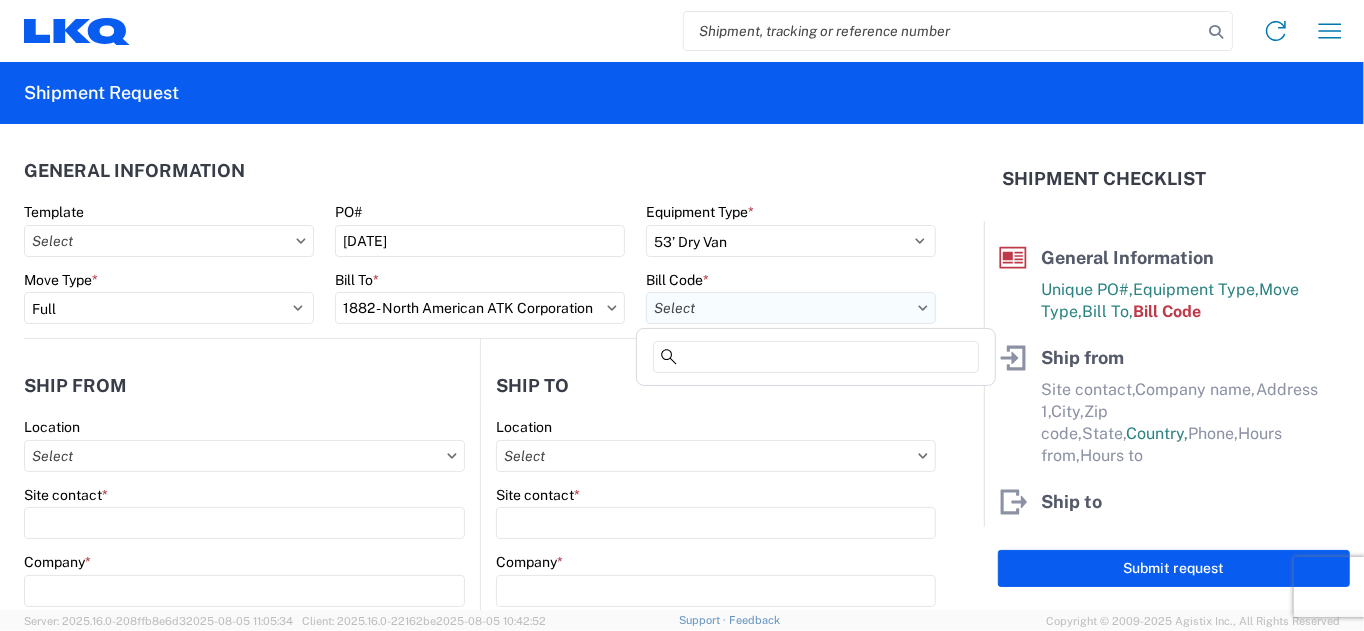 click on "Bill Code  *" at bounding box center [791, 308] 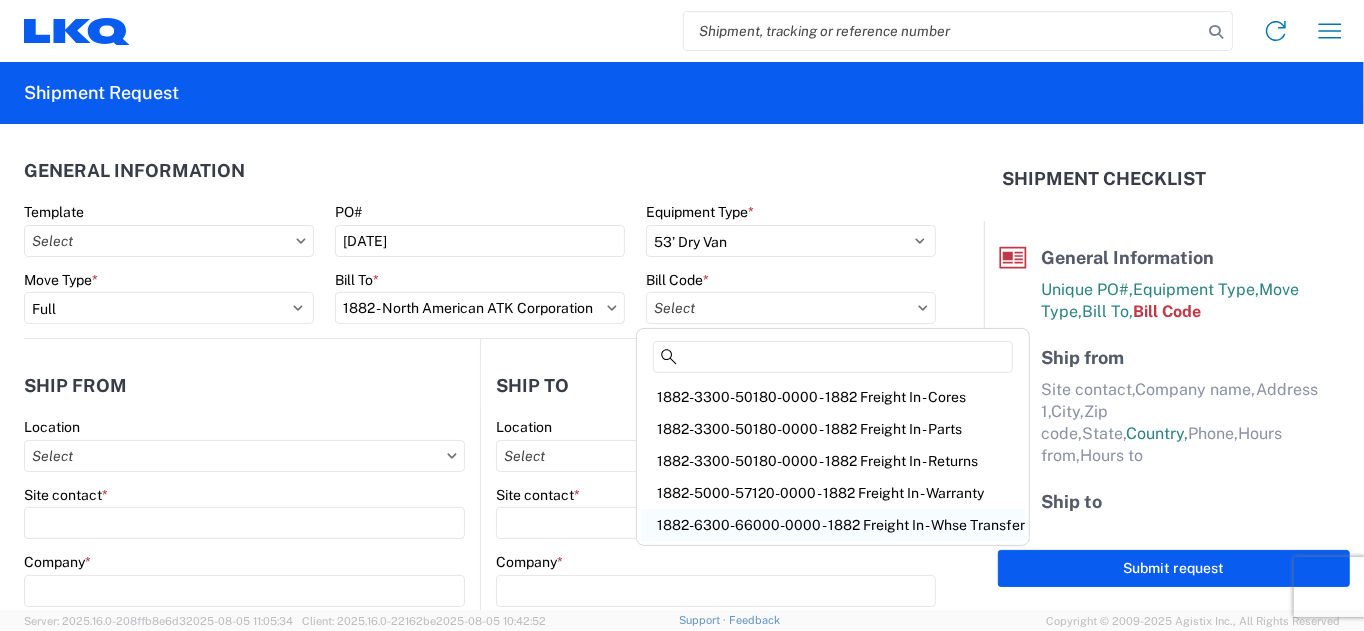 click on "1882-6300-66000-0000 - 1882 Freight In - Whse Transfer" 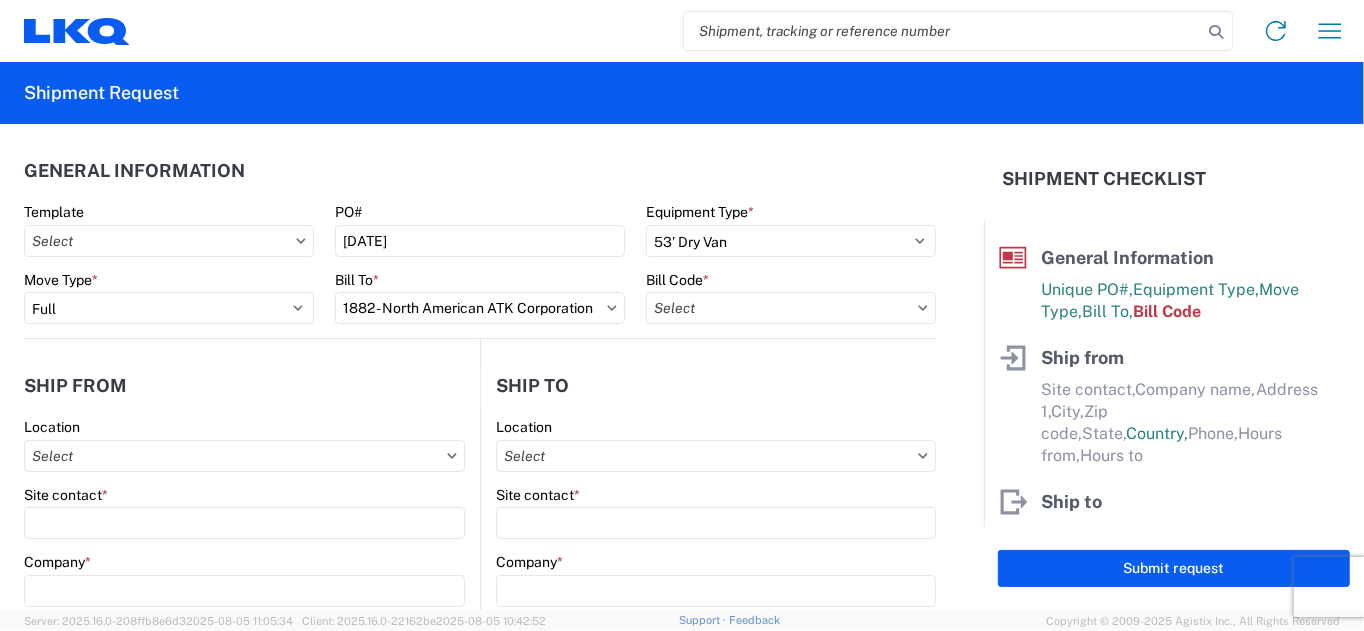 type on "1882-6300-66000-0000 - 1882 Freight In - Whse Transfer" 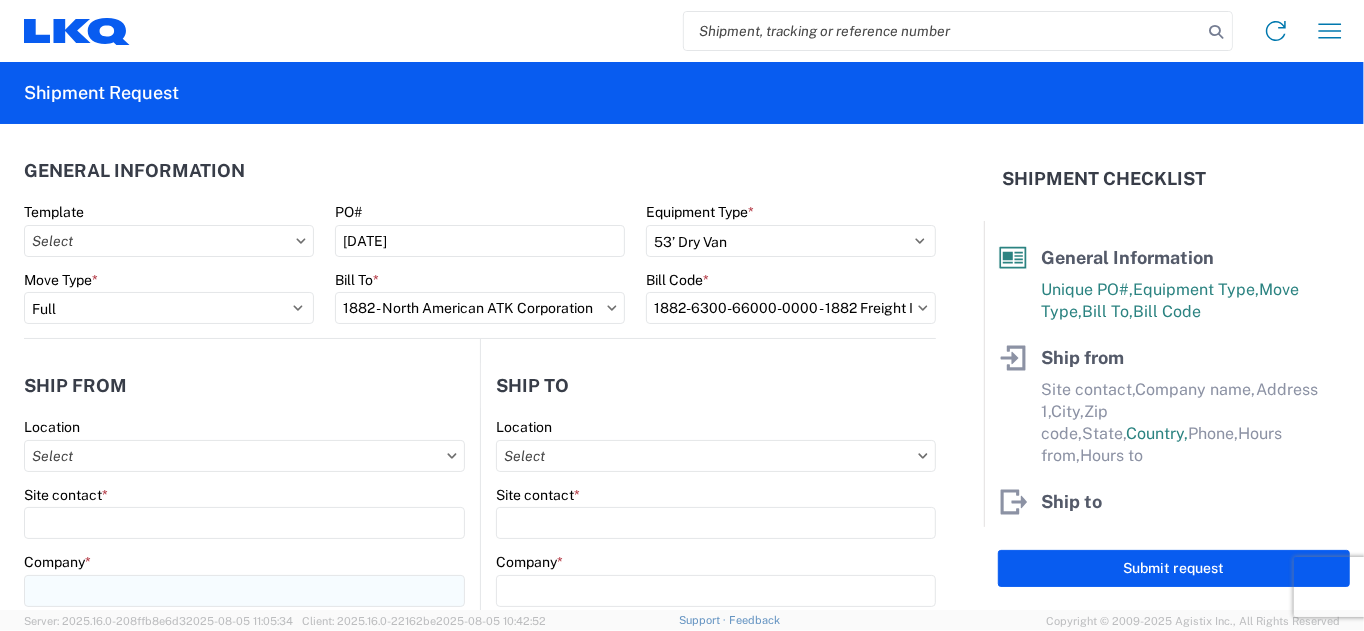 scroll, scrollTop: 200, scrollLeft: 0, axis: vertical 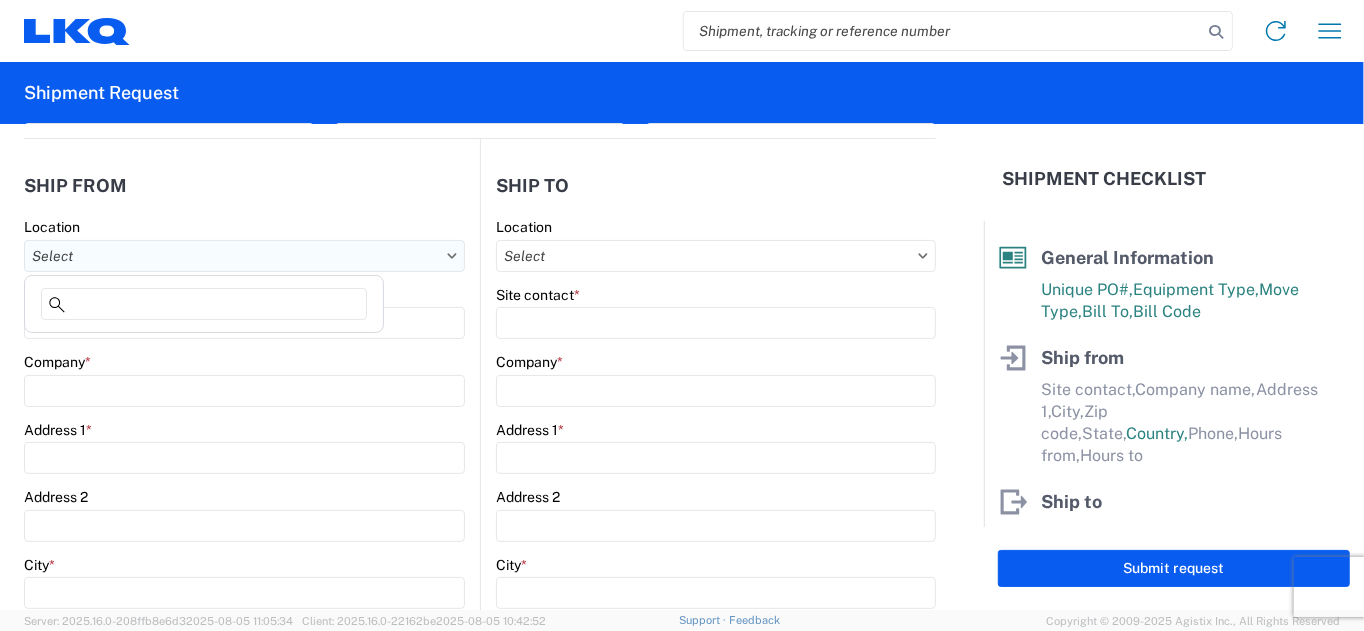 click on "Location" at bounding box center [244, 256] 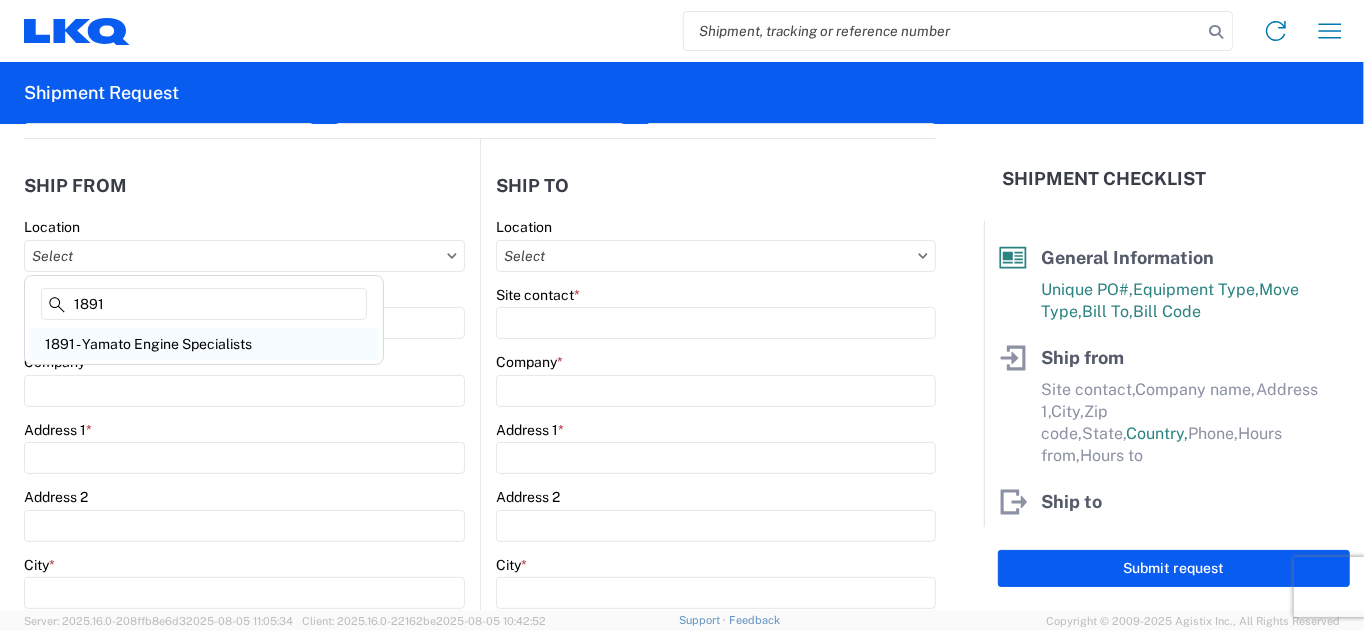 type on "1891" 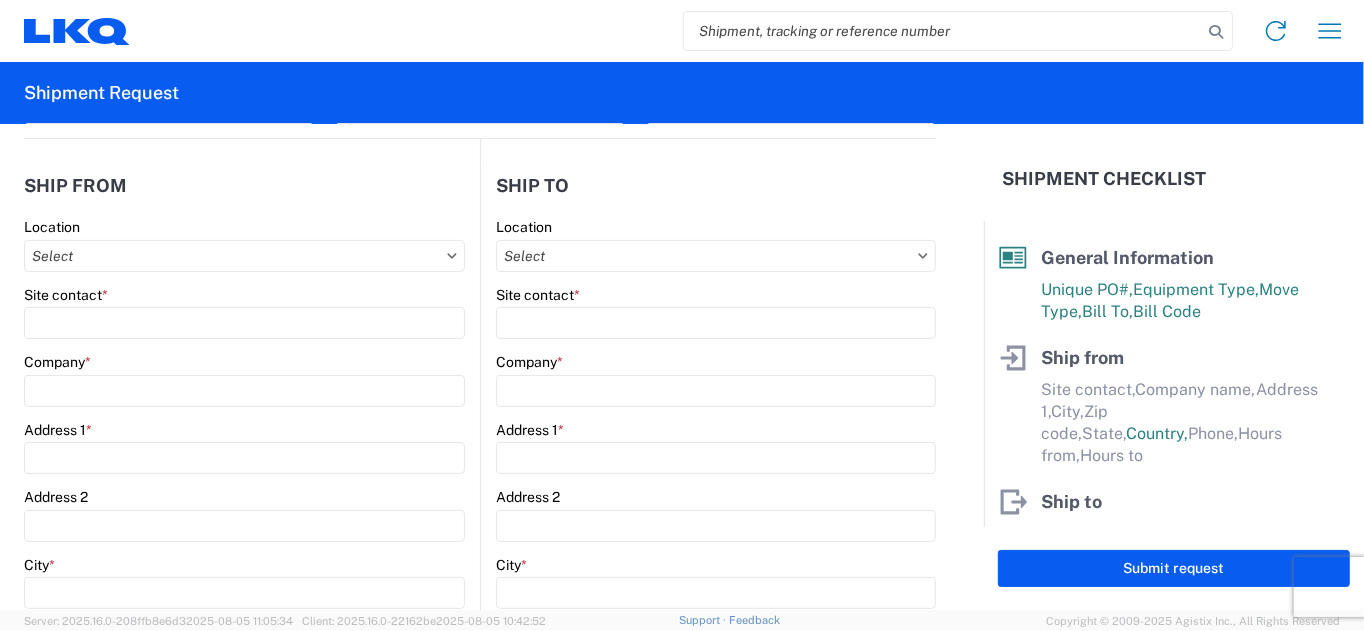type on "1891 - Yamato Engine Specialists" 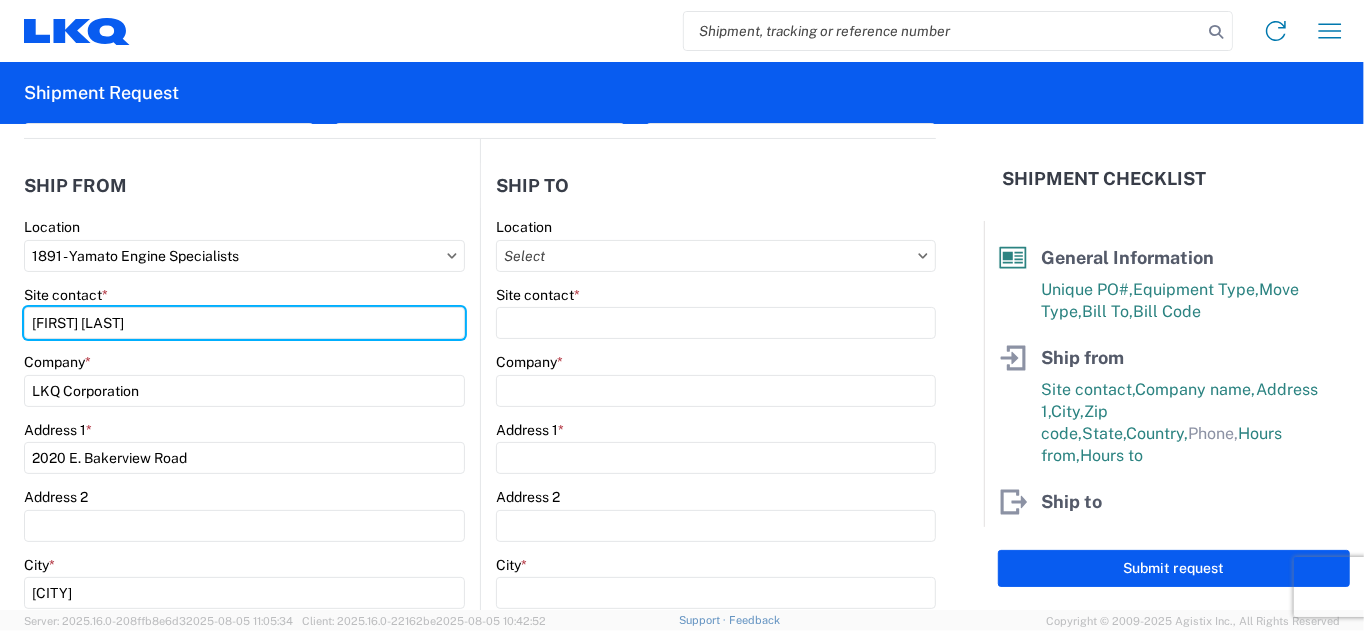 drag, startPoint x: 181, startPoint y: 320, endPoint x: -114, endPoint y: 326, distance: 295.061 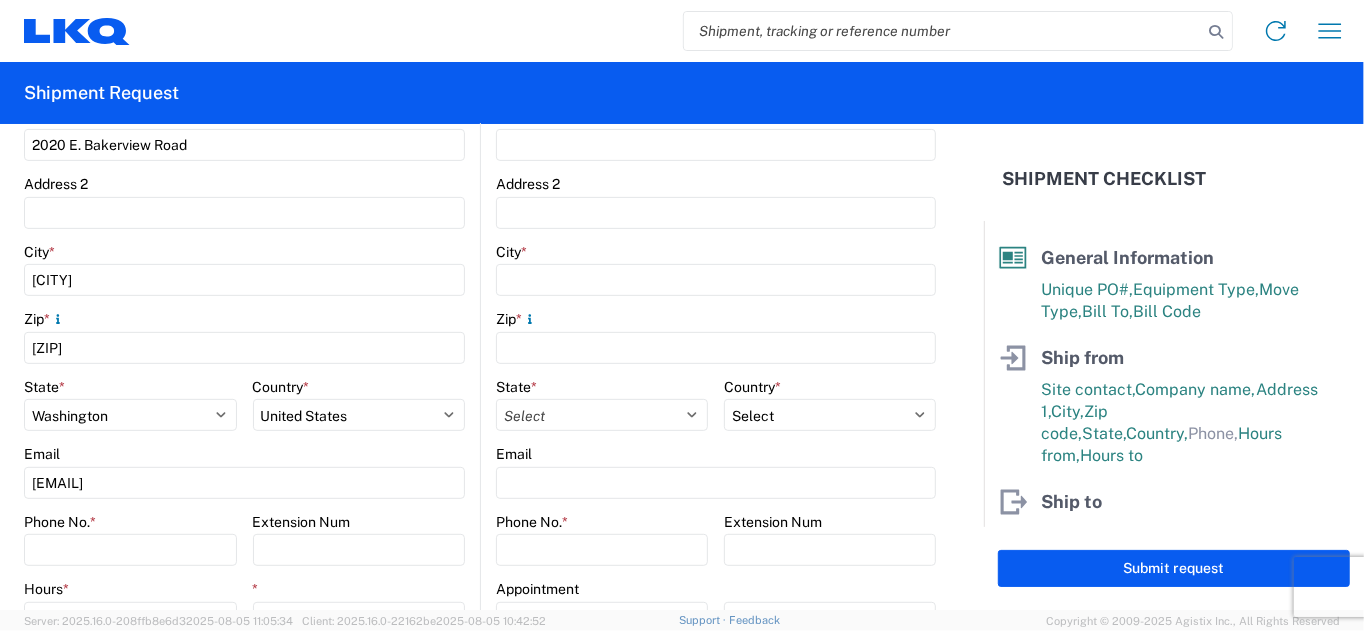 scroll, scrollTop: 600, scrollLeft: 0, axis: vertical 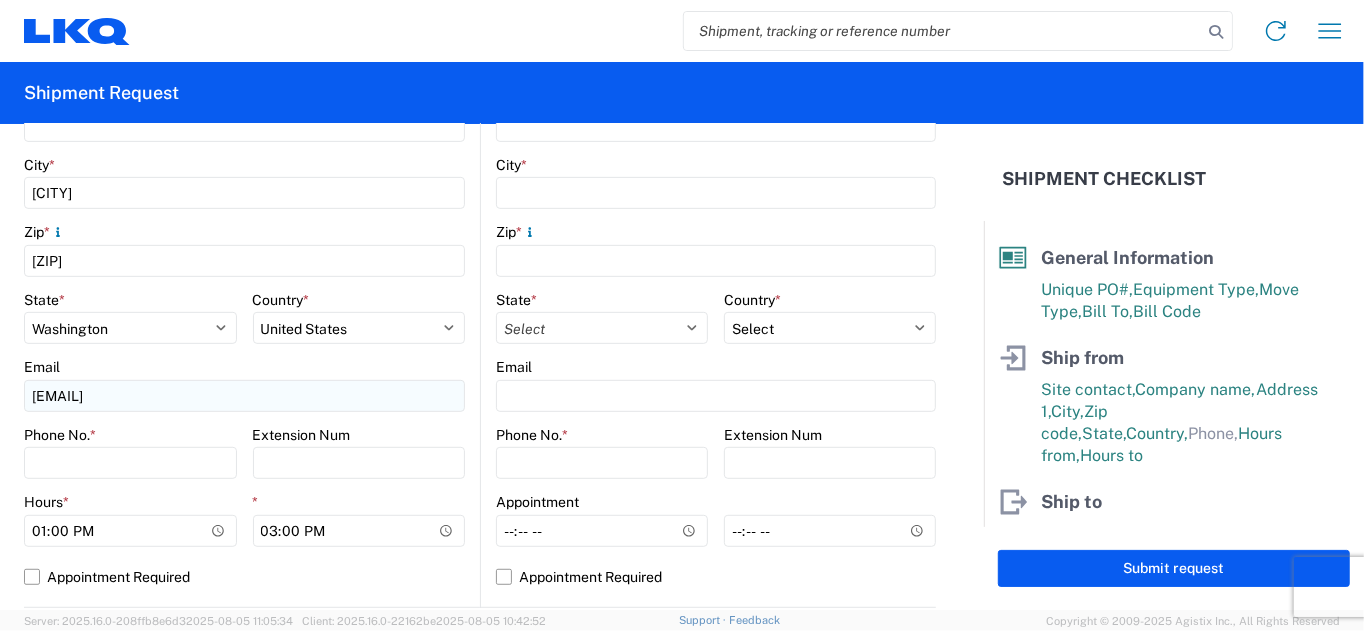 type on "[FIRST] [LAST]" 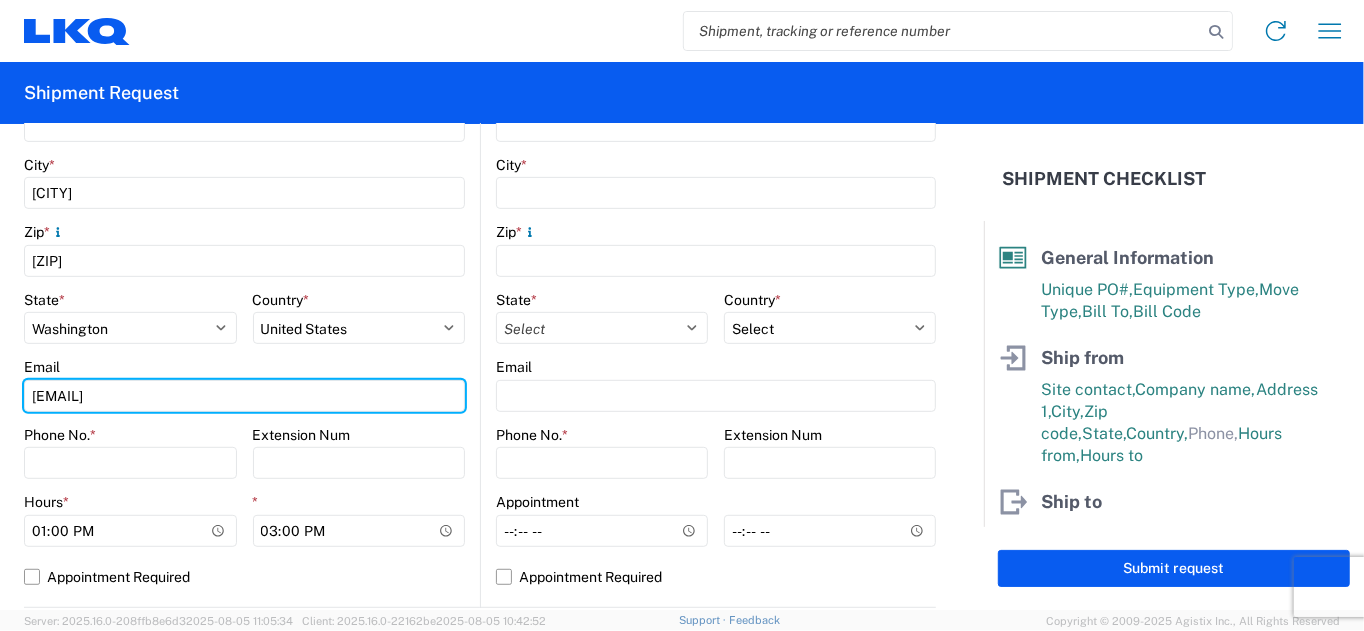 drag, startPoint x: 192, startPoint y: 402, endPoint x: -11, endPoint y: 427, distance: 204.53362 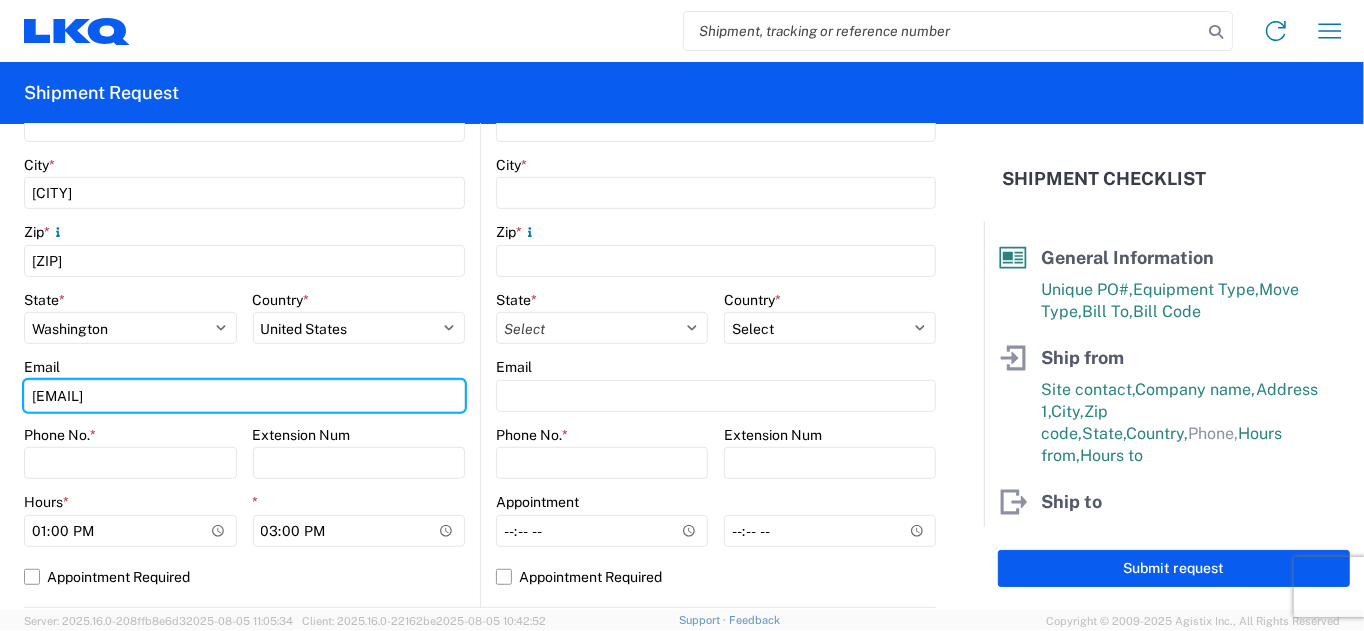 click on "[CITY], [ZIP] [STATE]" at bounding box center [682, 315] 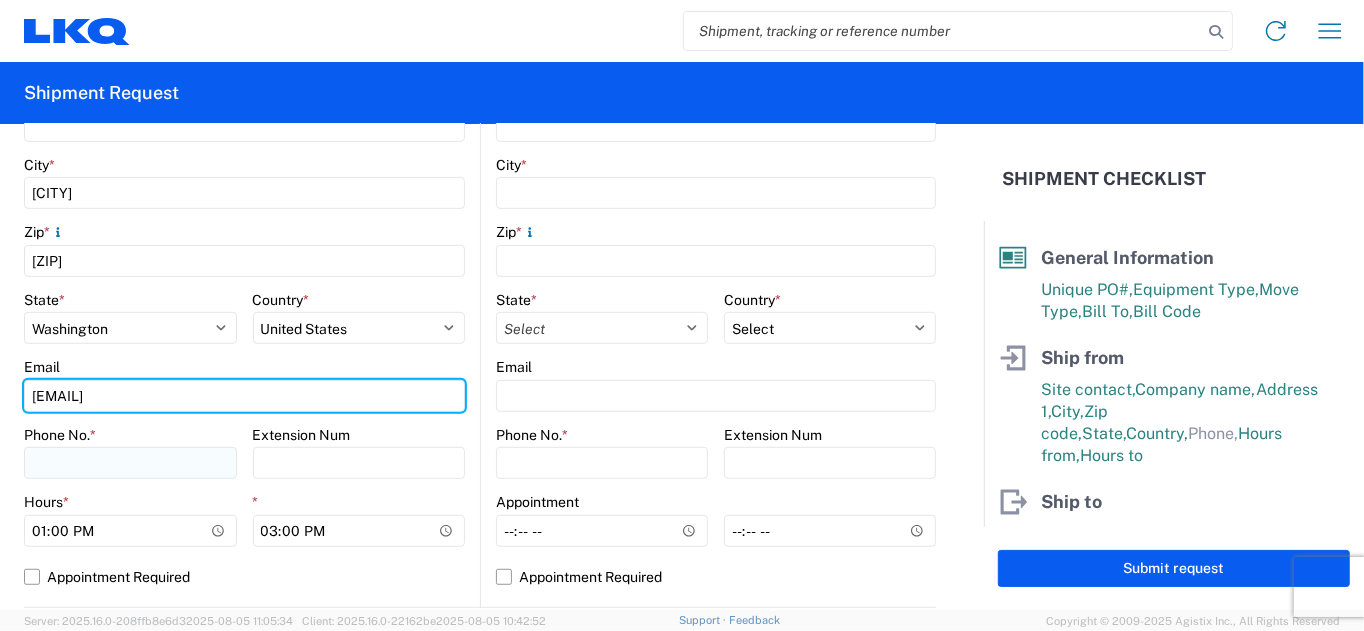 type on "[EMAIL]" 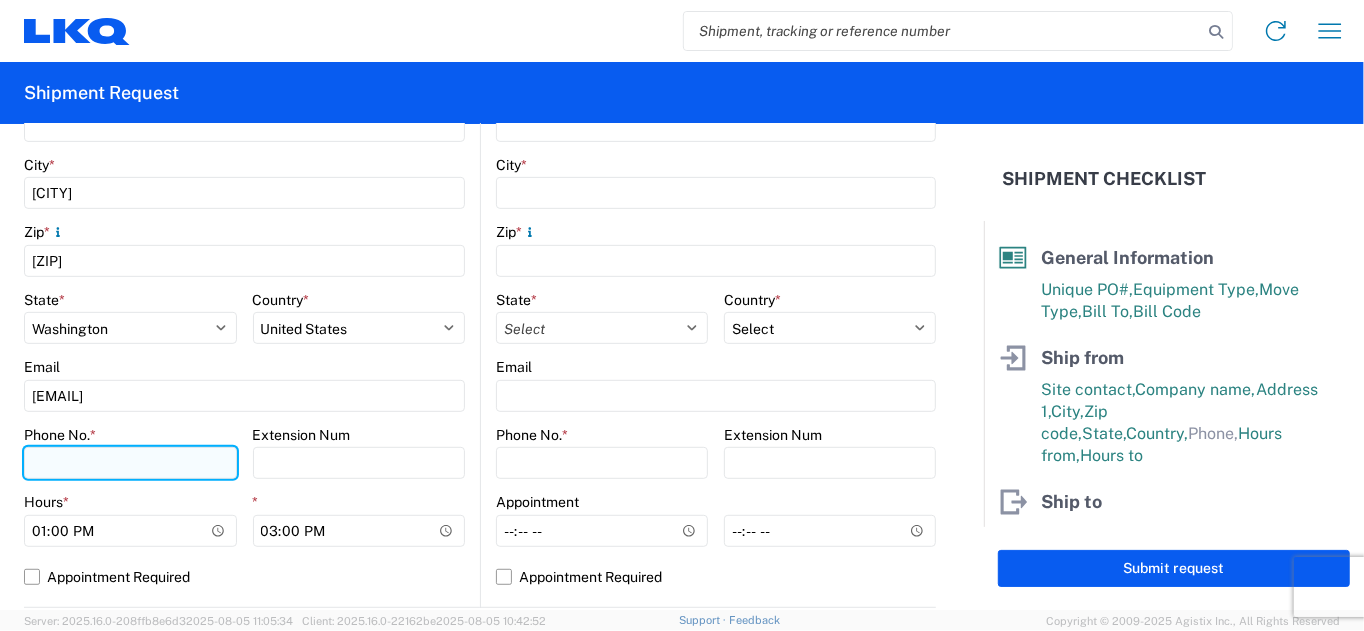 click on "Phone No.  *" at bounding box center [130, 463] 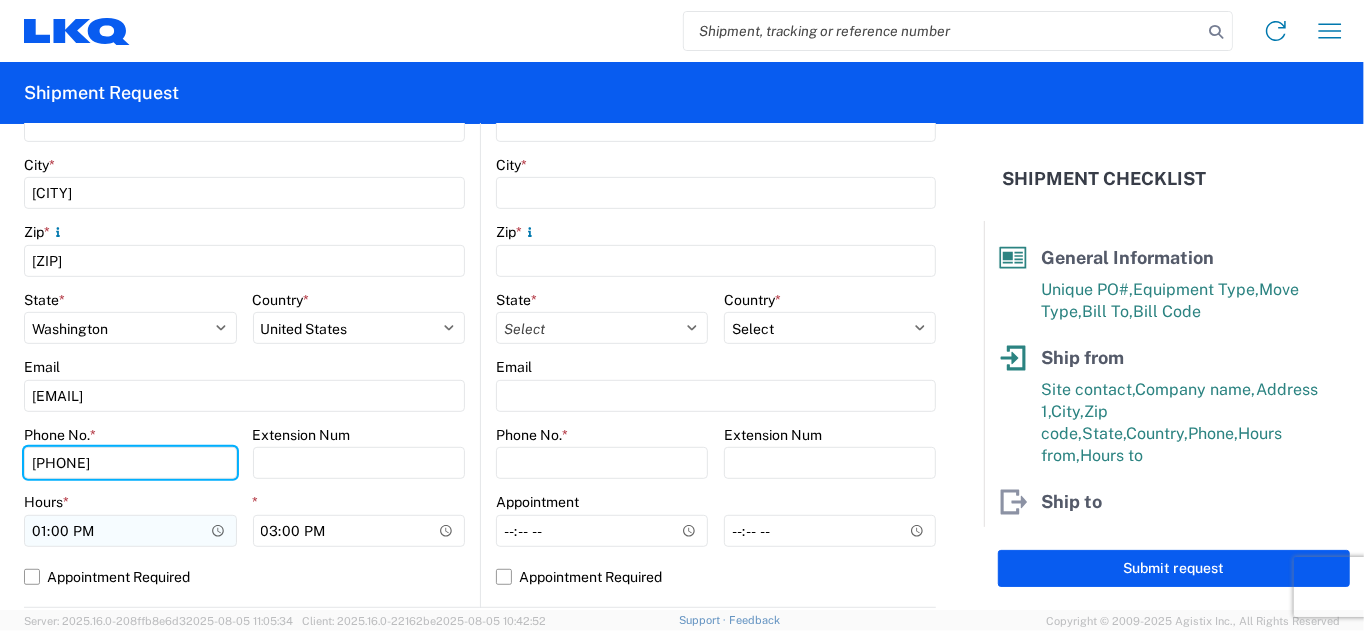 type on "[PHONE]" 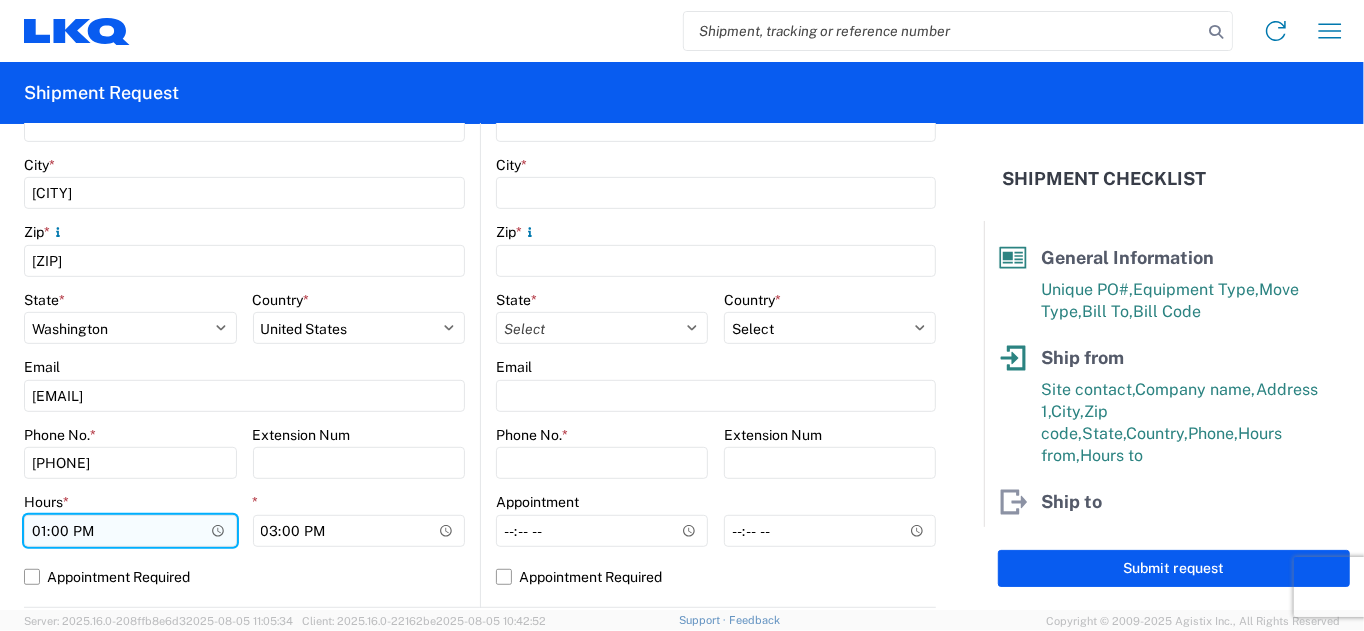 click on "13:00" at bounding box center [130, 531] 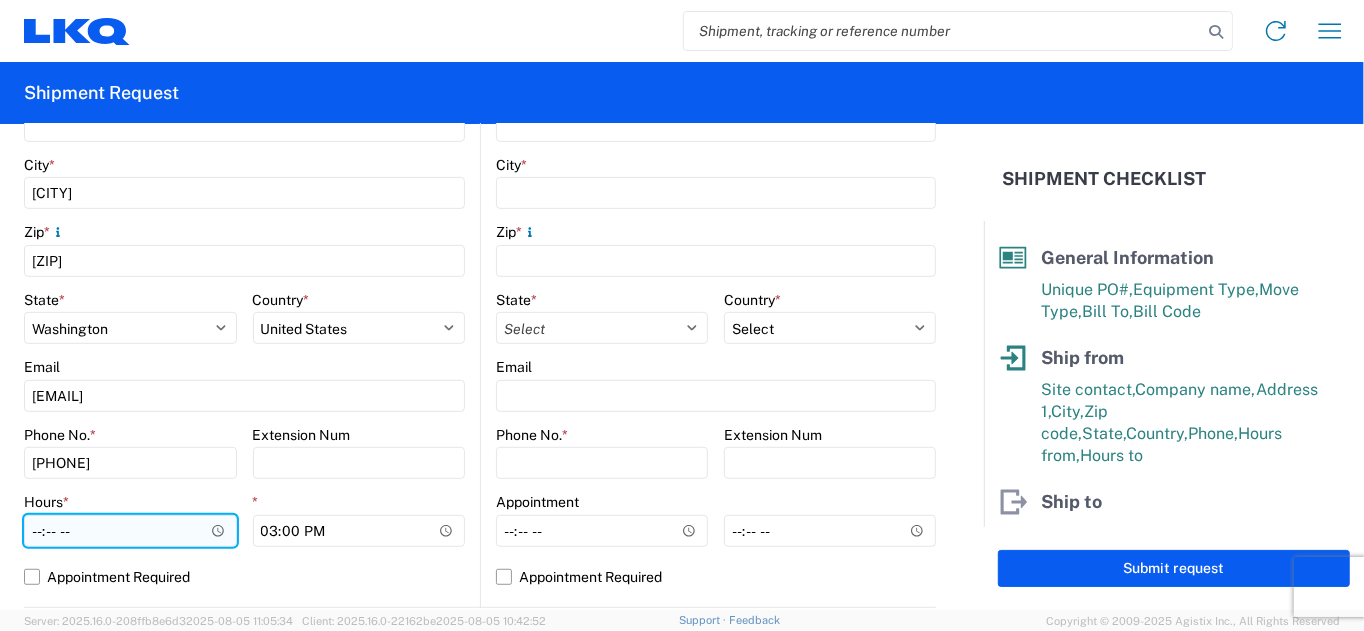 type on "21:00" 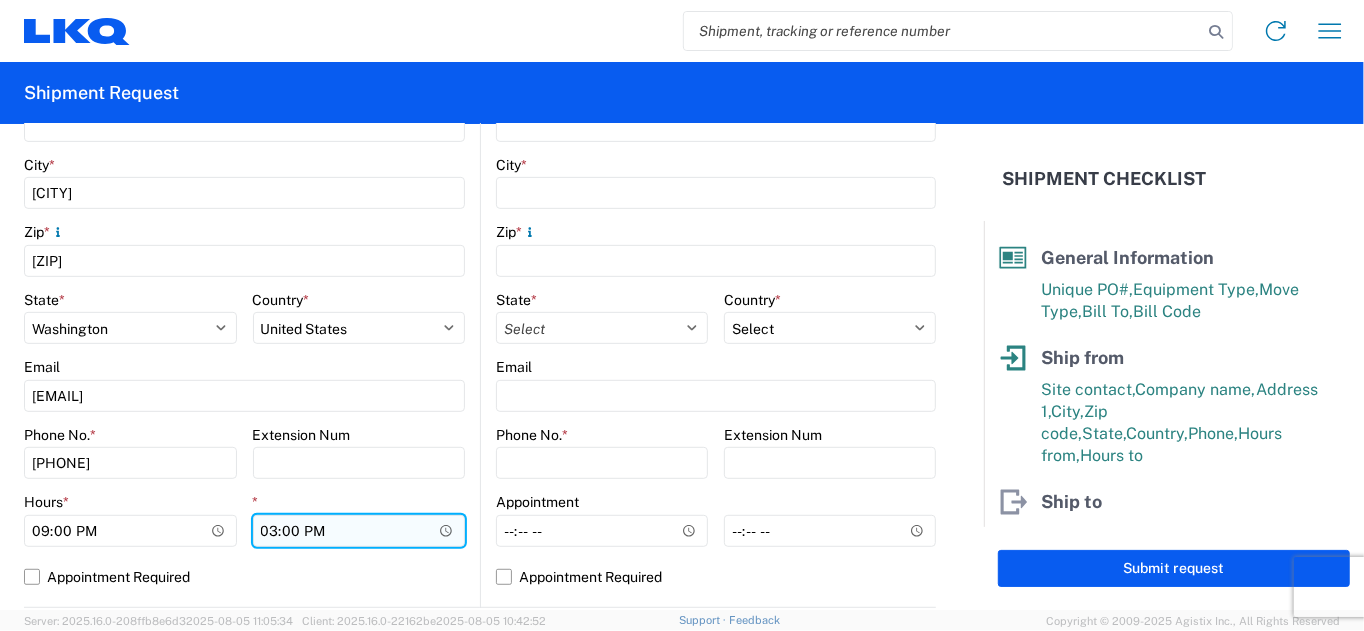 click on "15:00" at bounding box center [359, 531] 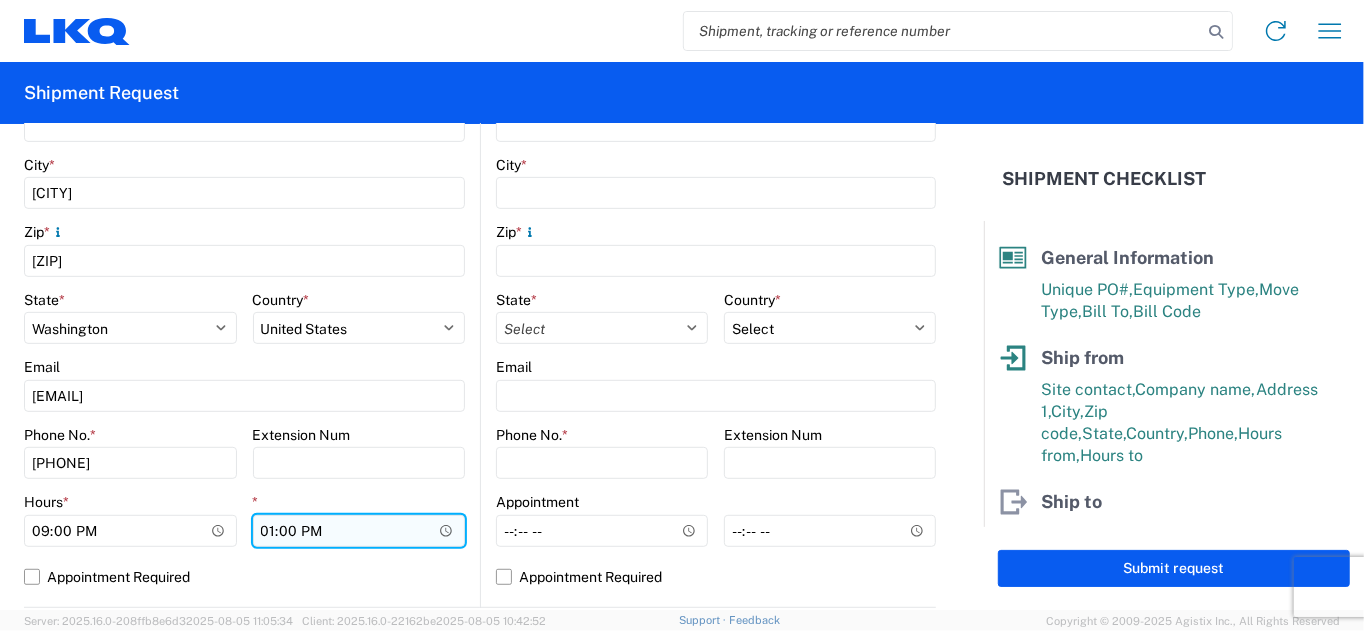type on "12:00" 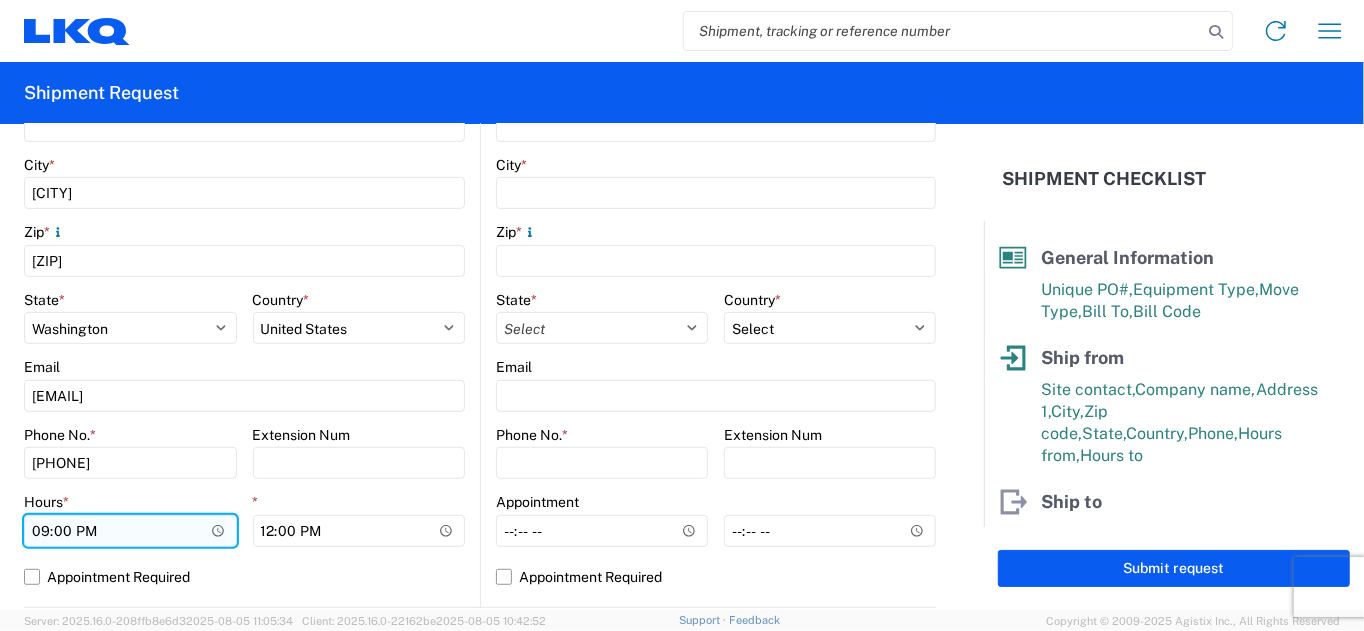 click on "21:00" at bounding box center (130, 531) 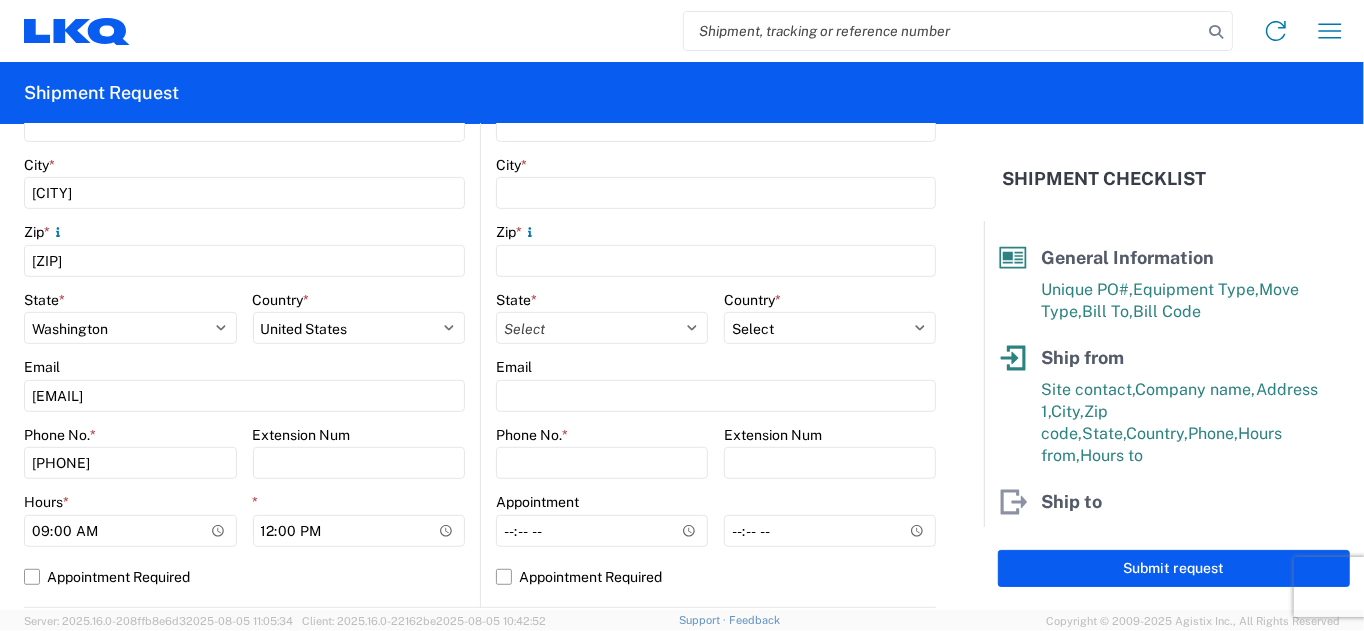 click on "Extension Num" 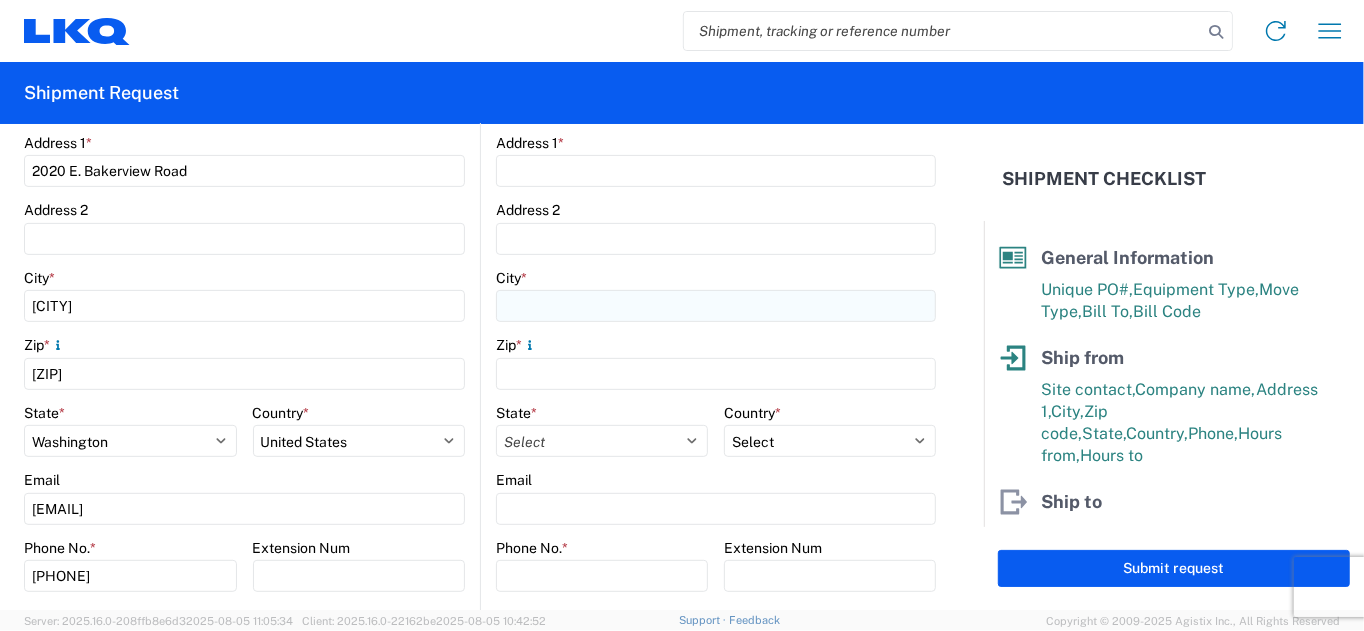 scroll, scrollTop: 200, scrollLeft: 0, axis: vertical 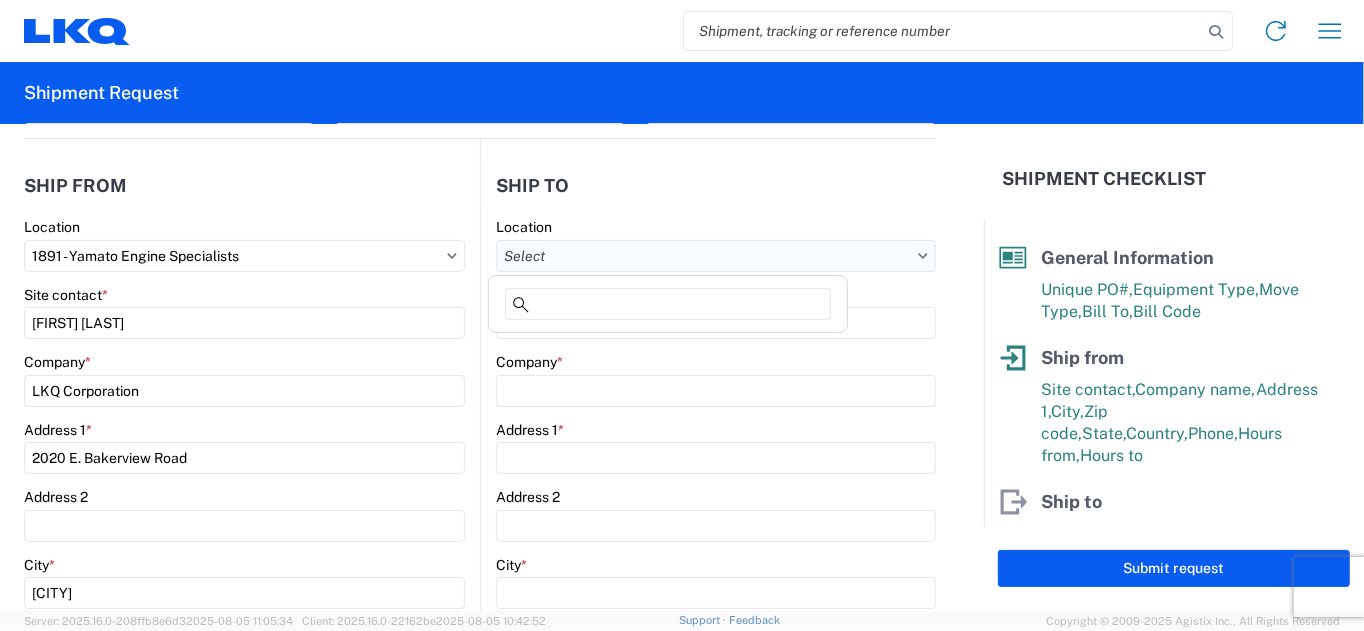 click on "Location" at bounding box center [716, 256] 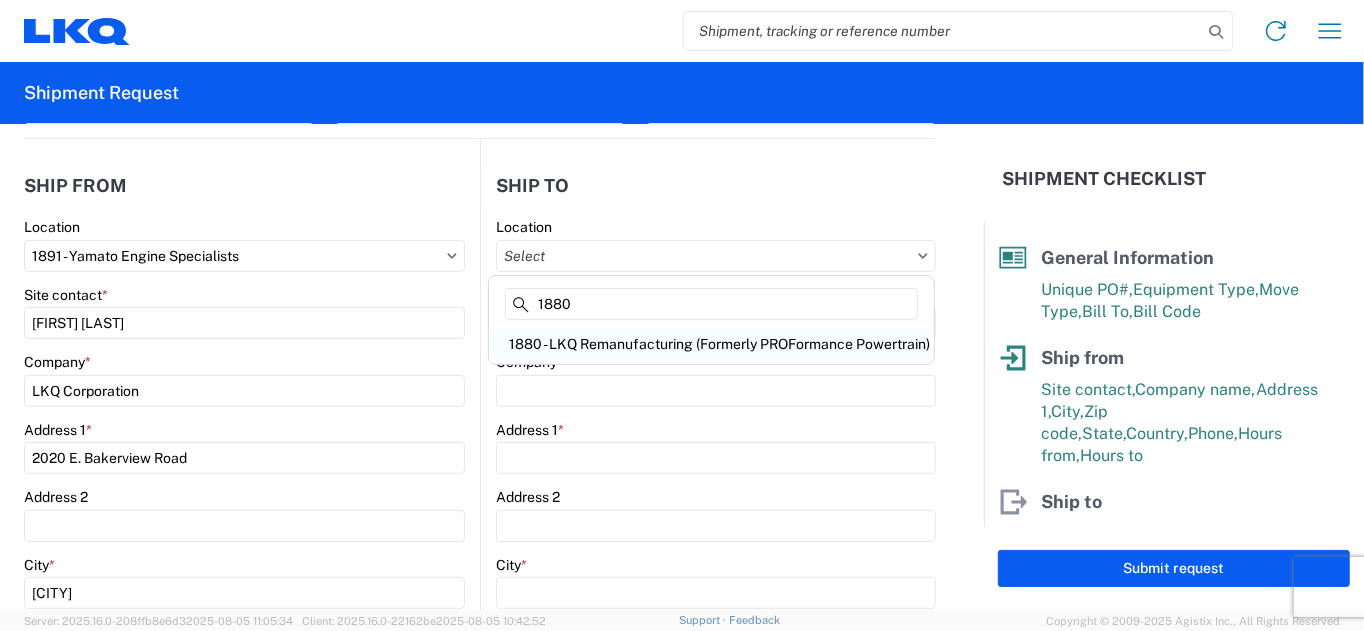 type on "1880" 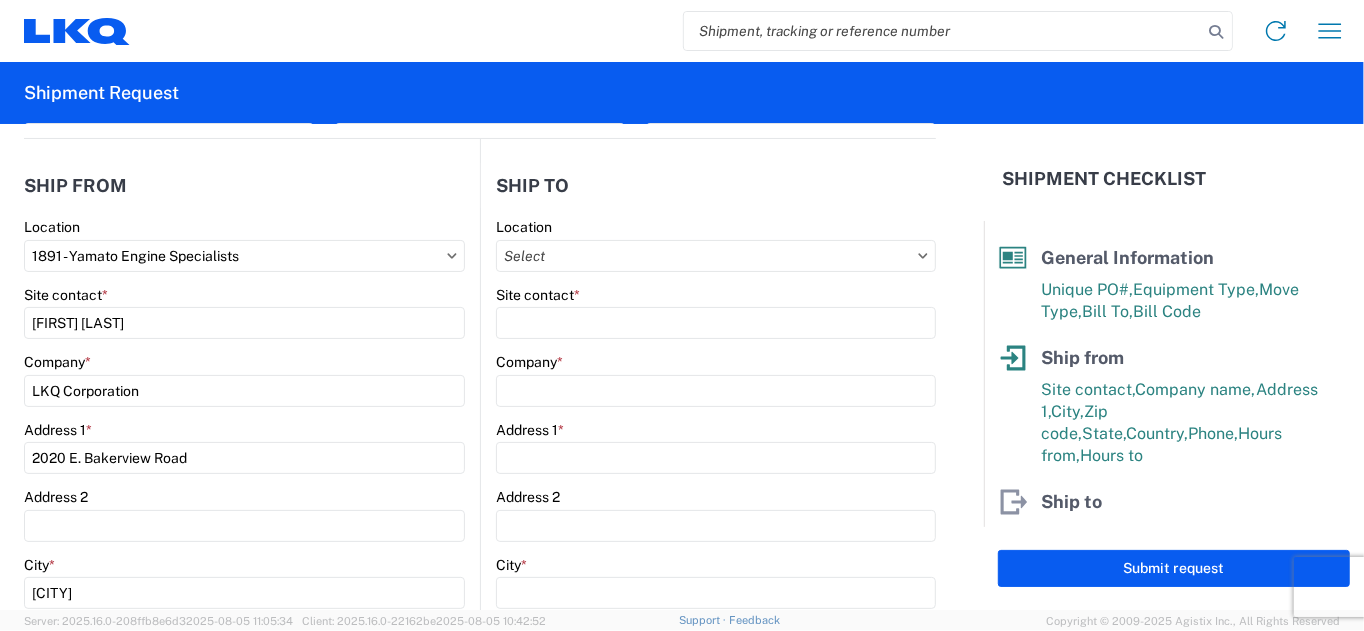type on "1880 - LKQ Remanufacturing (Formerly PROFormance Powertrain)" 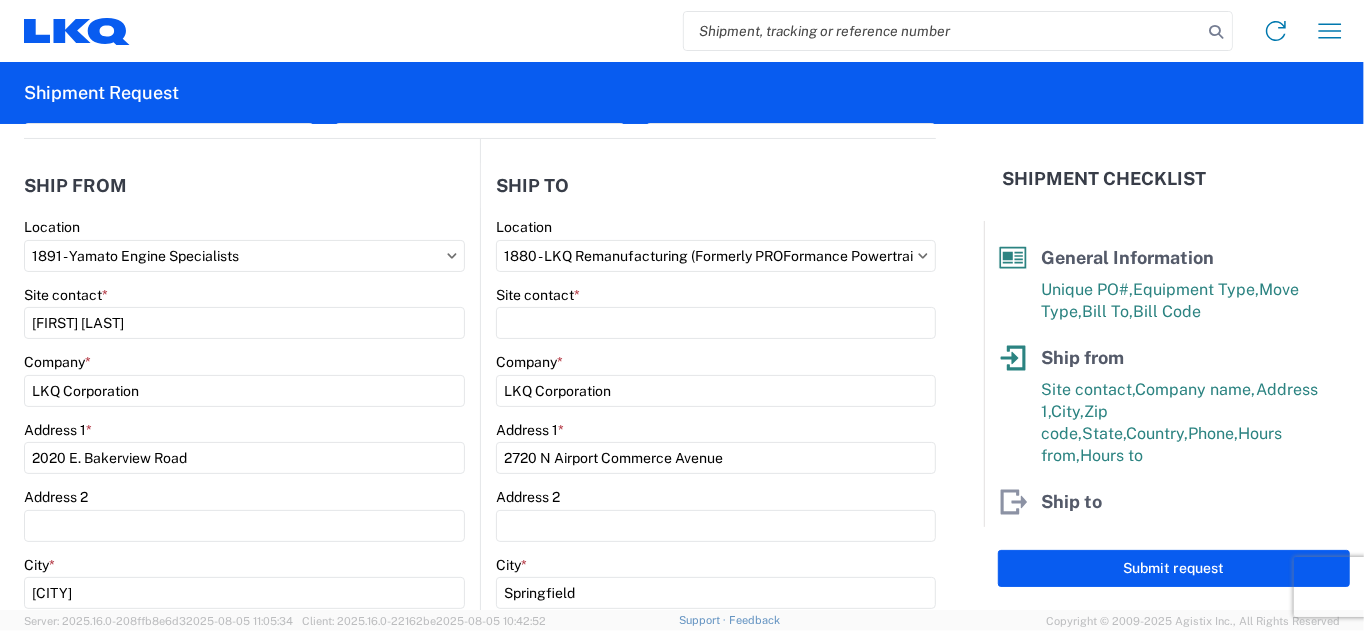 select on "US" 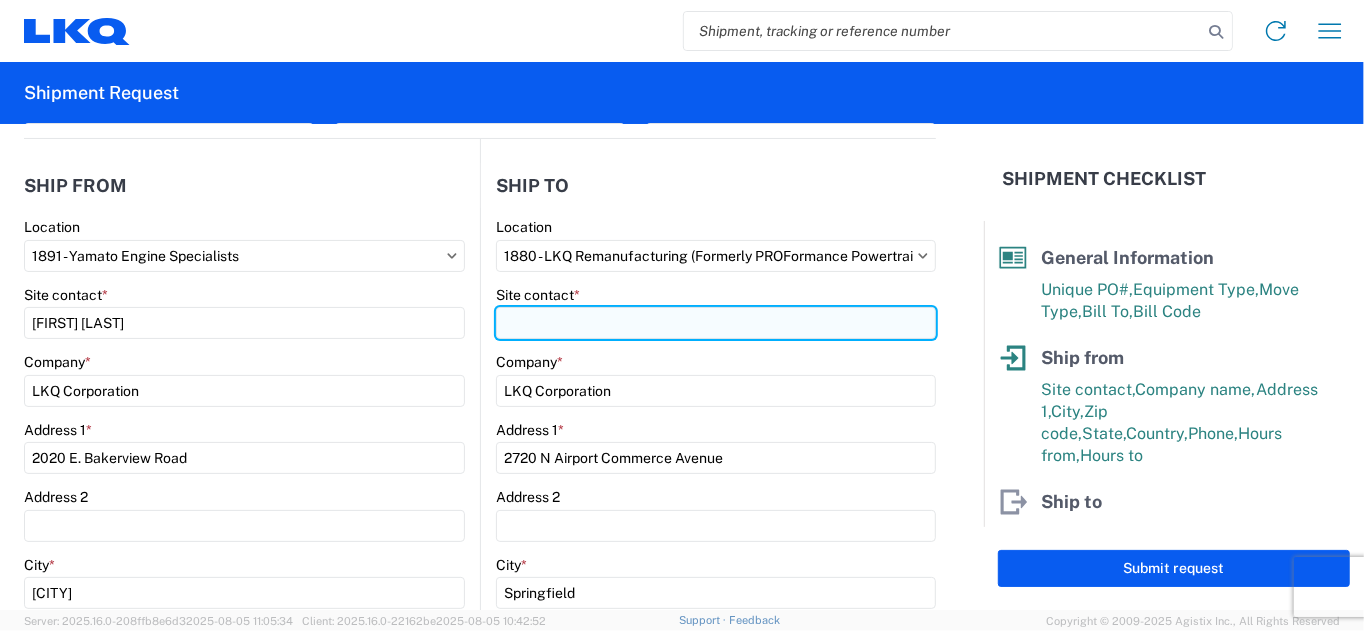 click on "Site contact  *" at bounding box center (716, 323) 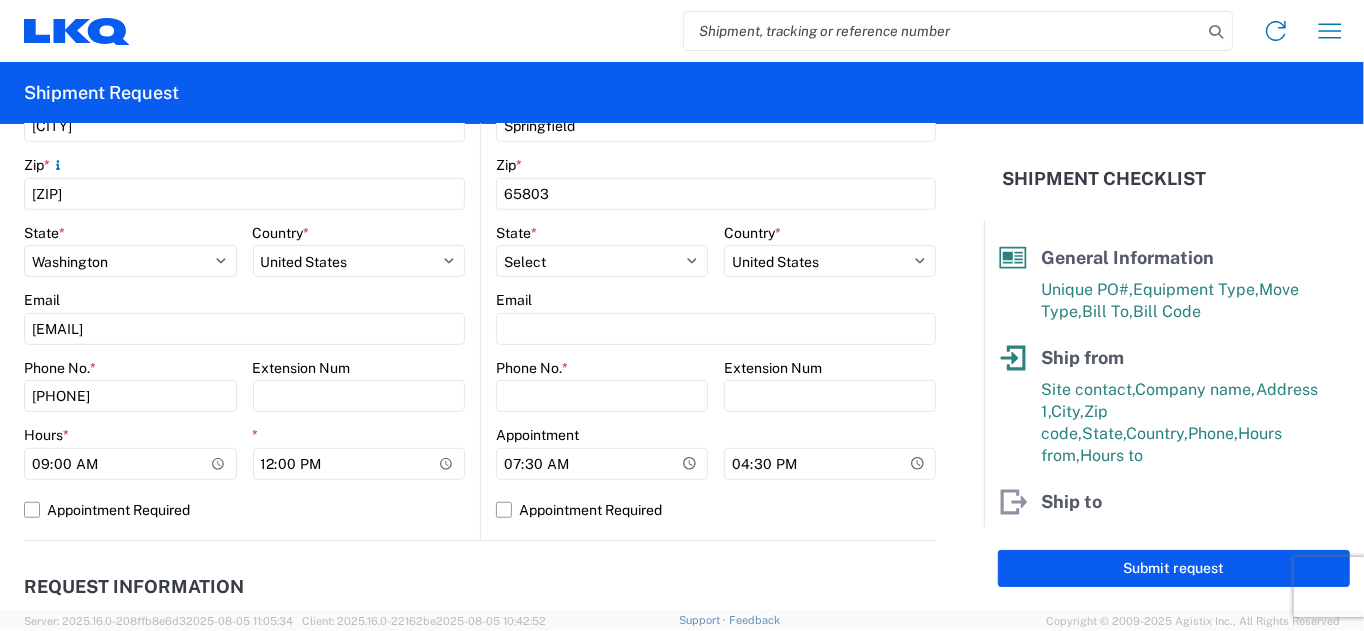 scroll, scrollTop: 700, scrollLeft: 0, axis: vertical 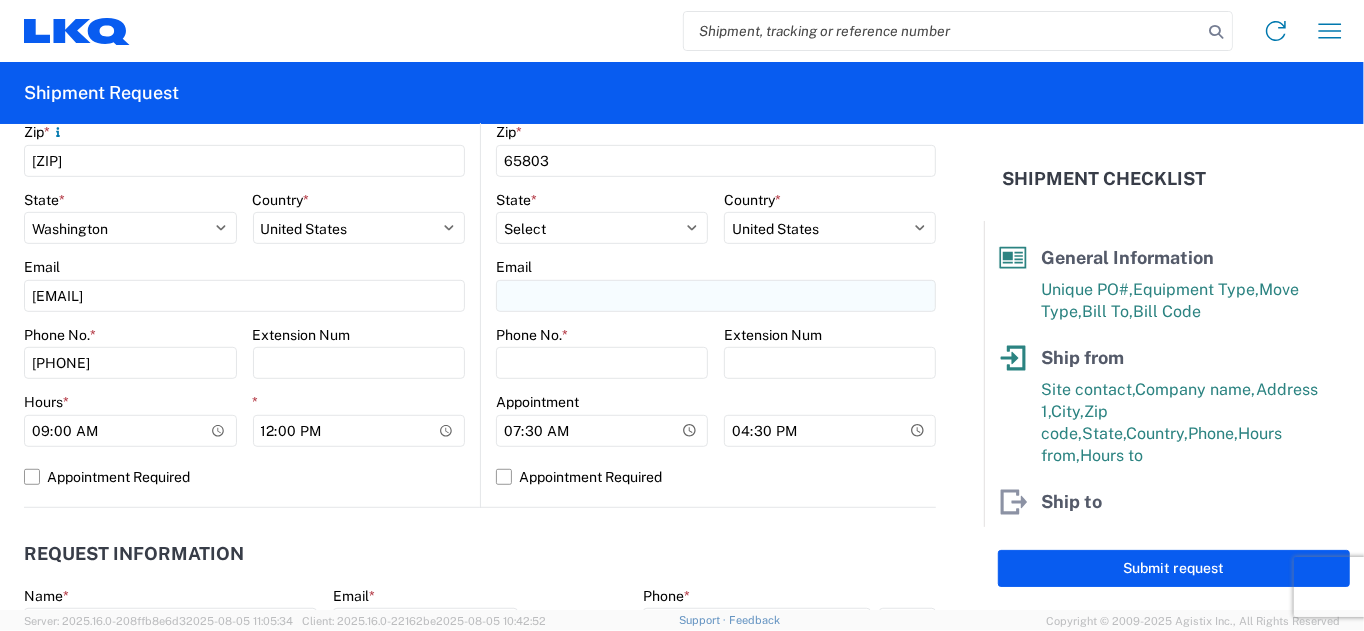 type on "[FIRST] [LAST]" 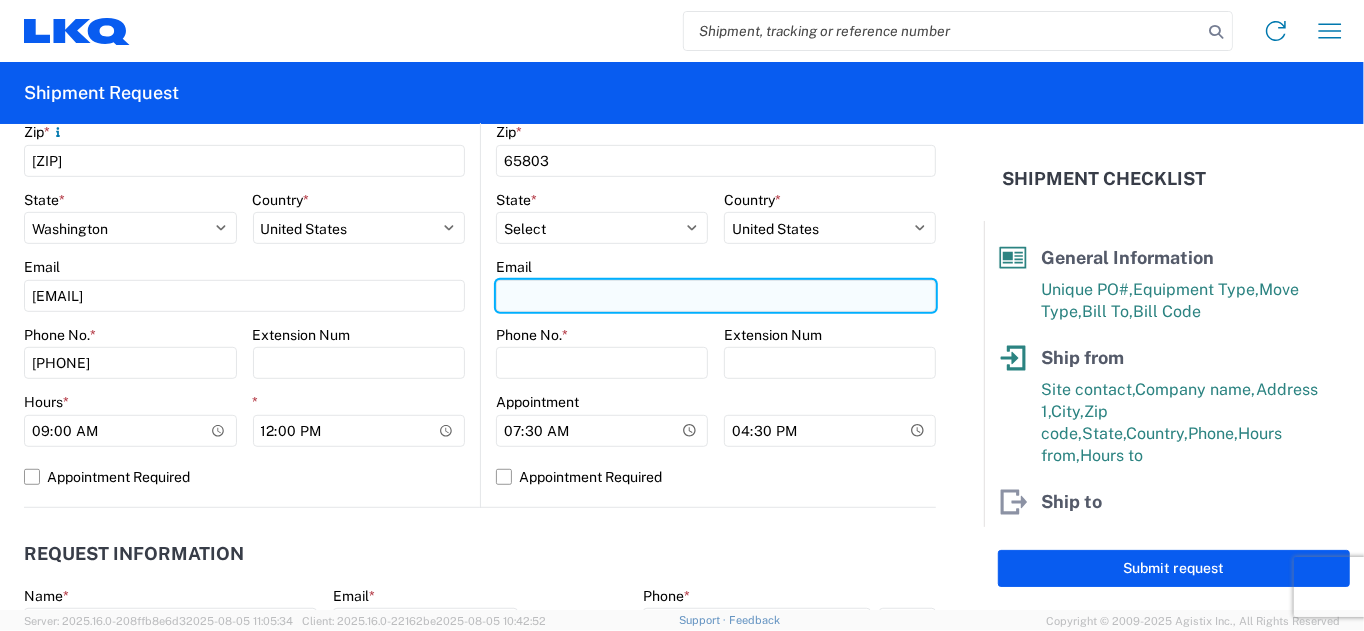 click on "Email" at bounding box center [716, 296] 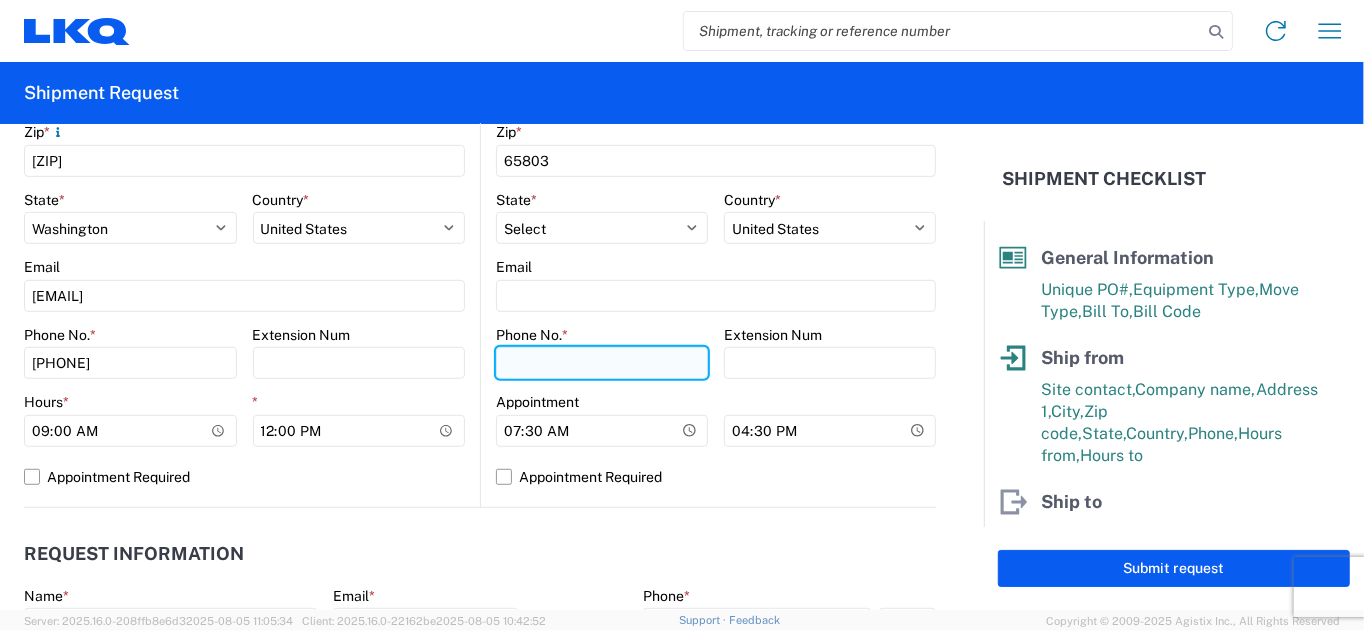 click on "Phone No.  *" at bounding box center (602, 363) 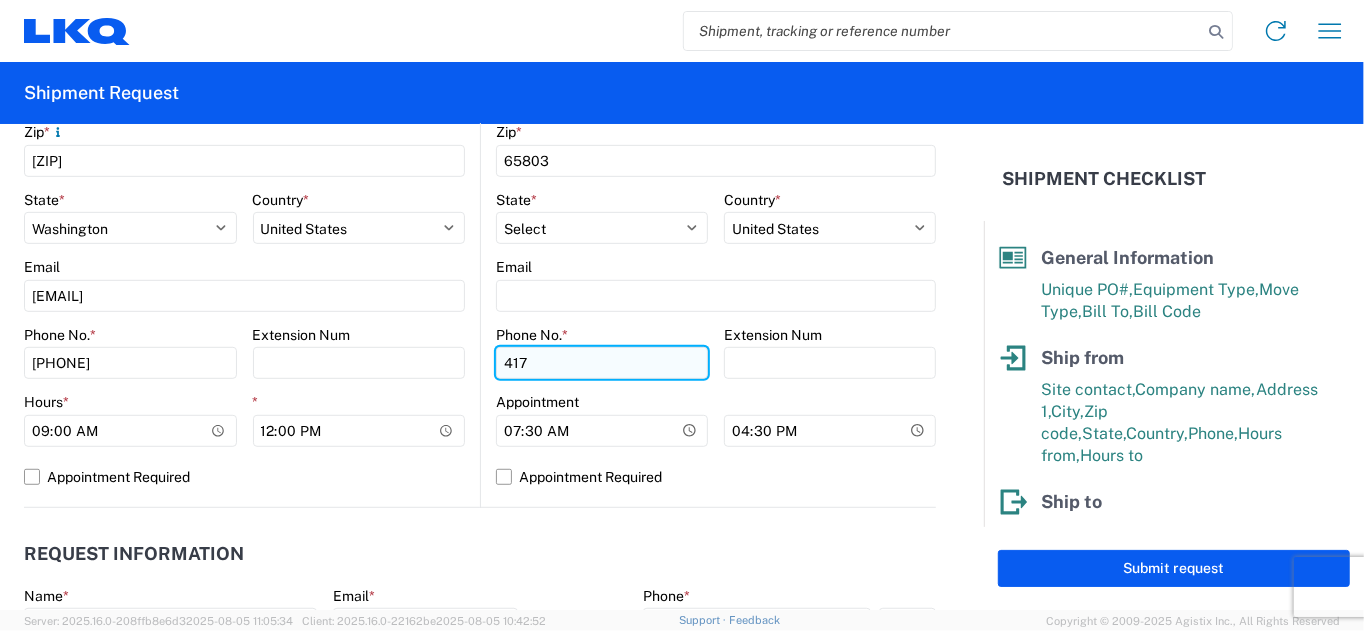 click on "417" at bounding box center [130, 363] 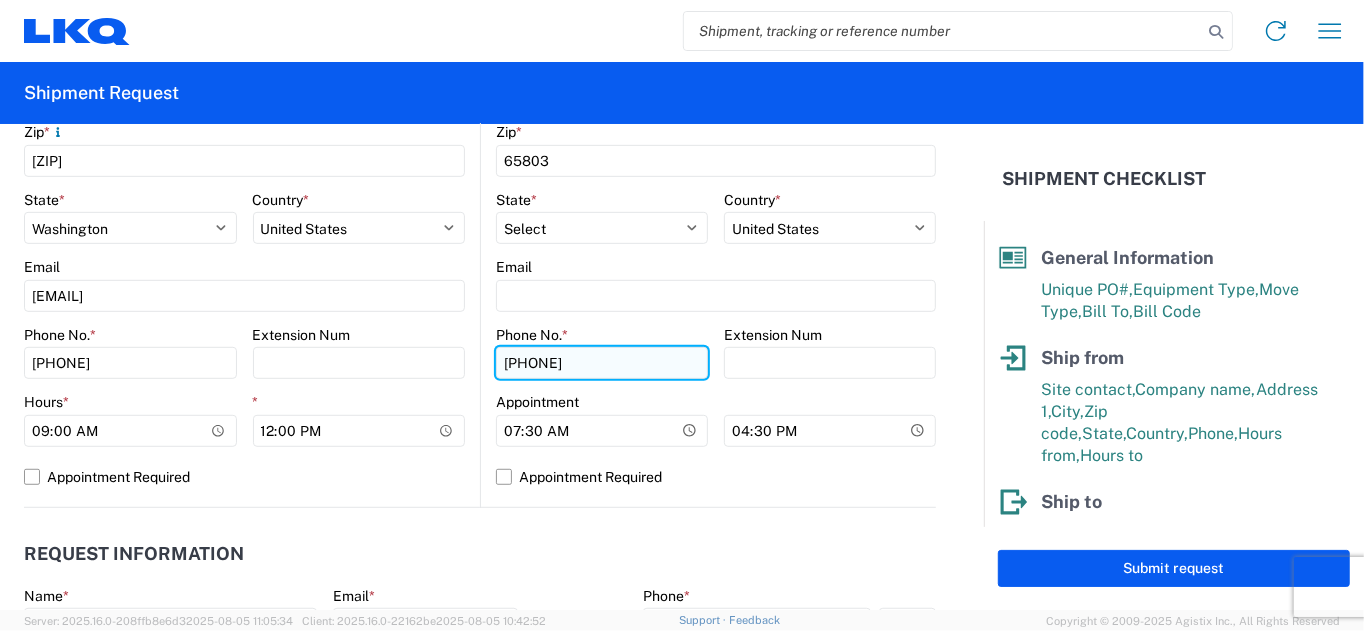 type on "[PHONE]" 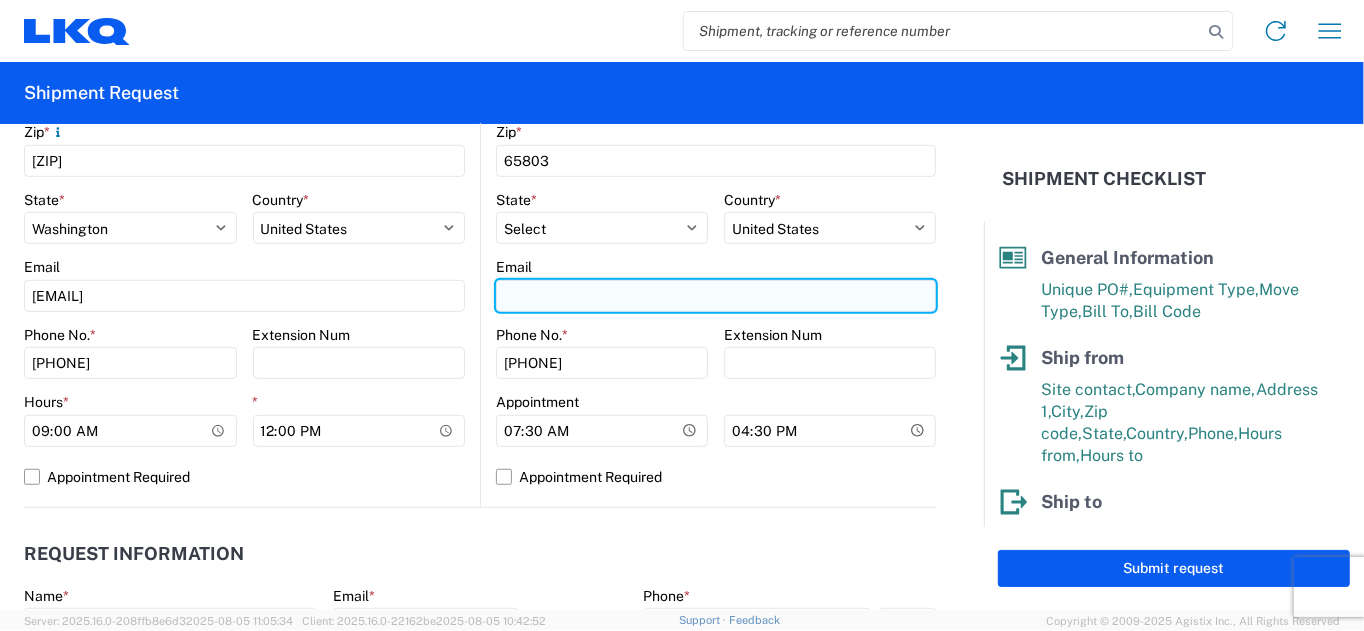 click on "Email" at bounding box center [716, 296] 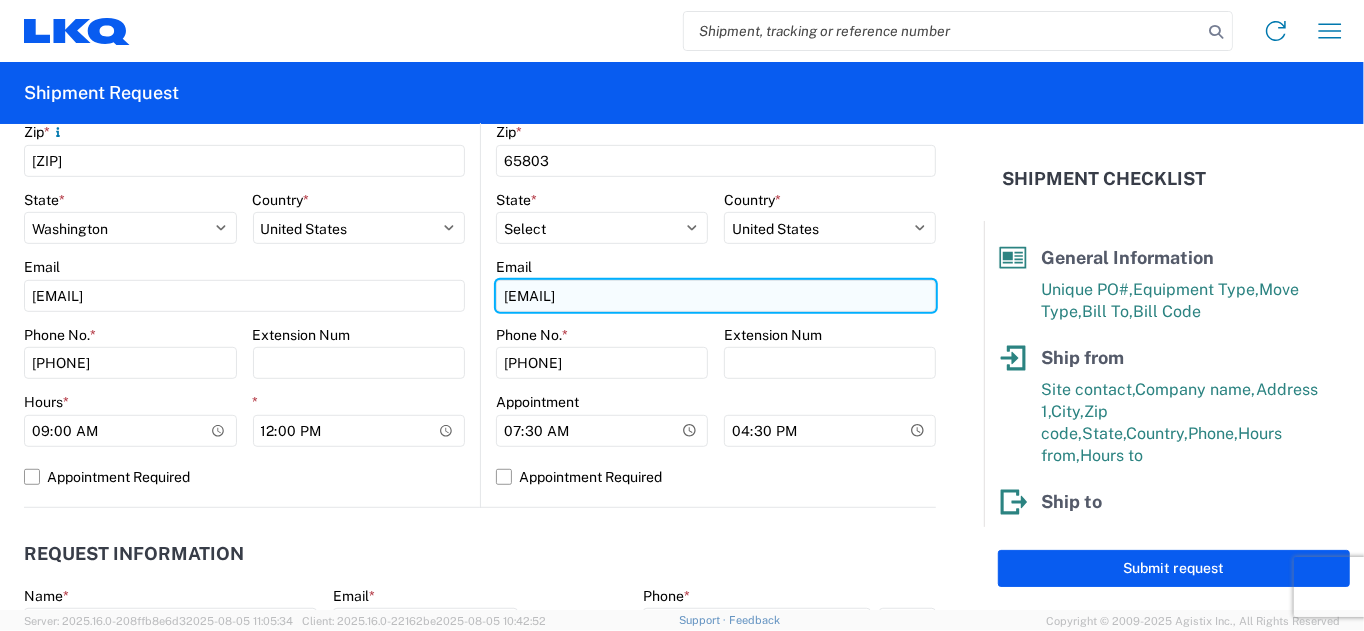 click on "[EMAIL]" at bounding box center (244, 296) 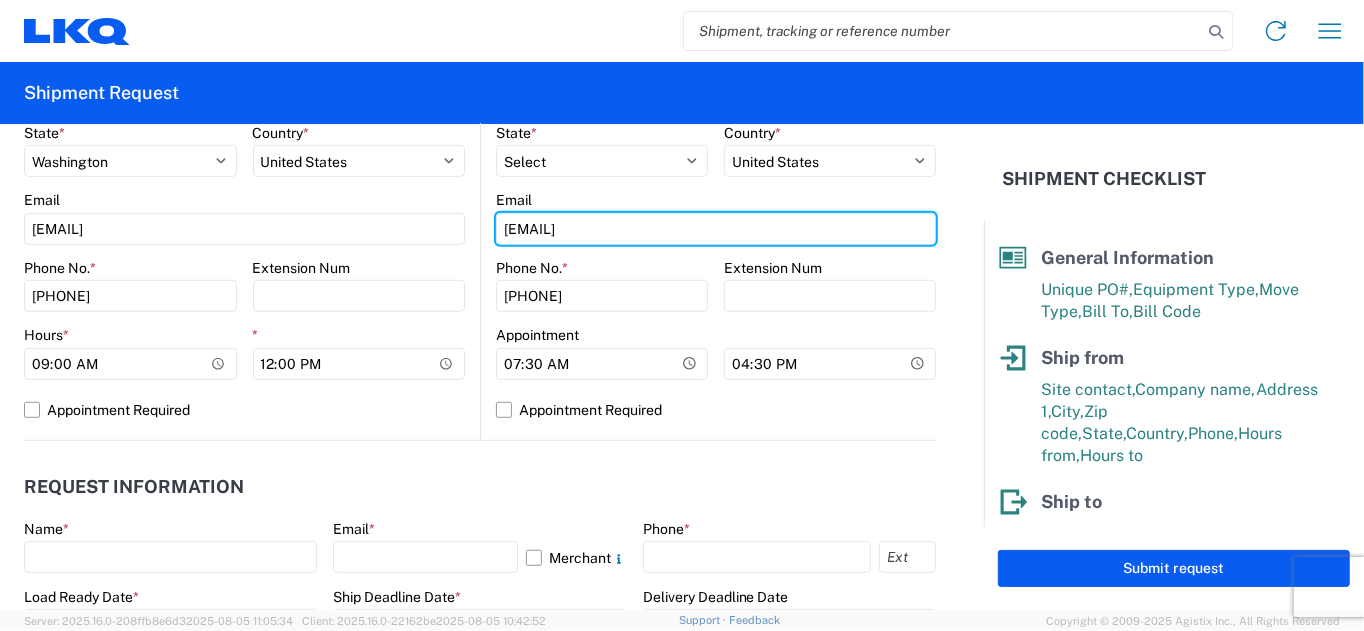 scroll, scrollTop: 800, scrollLeft: 0, axis: vertical 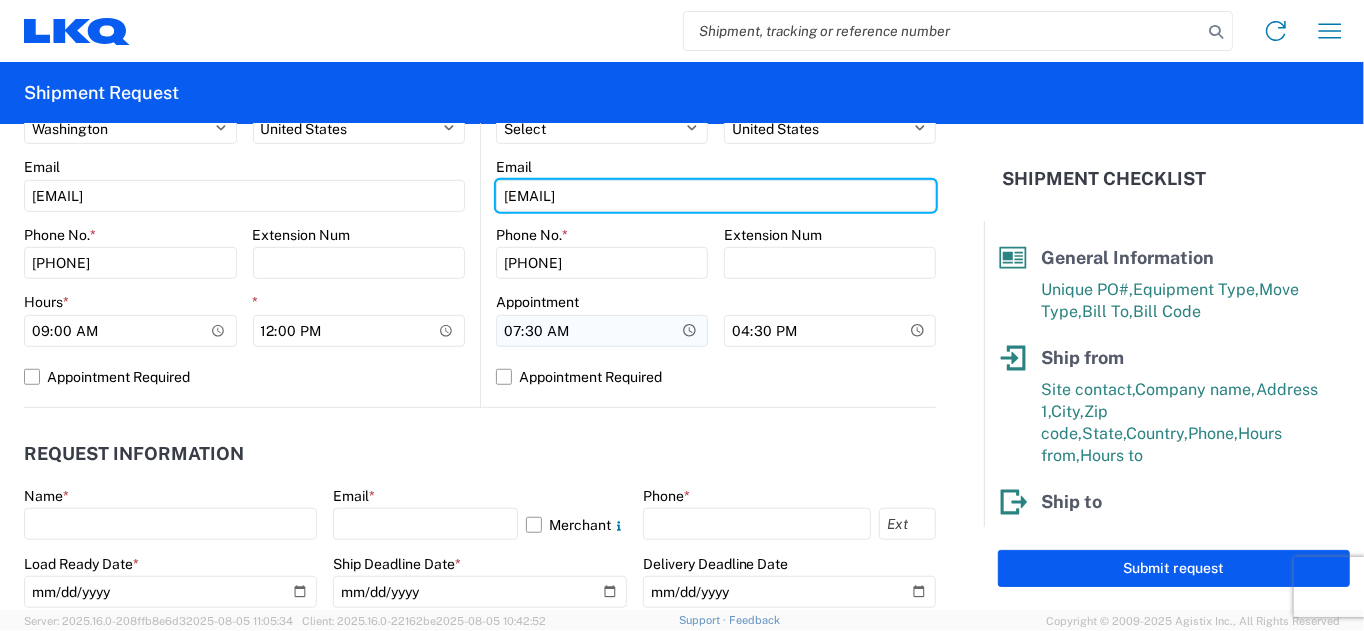 type on "[EMAIL]" 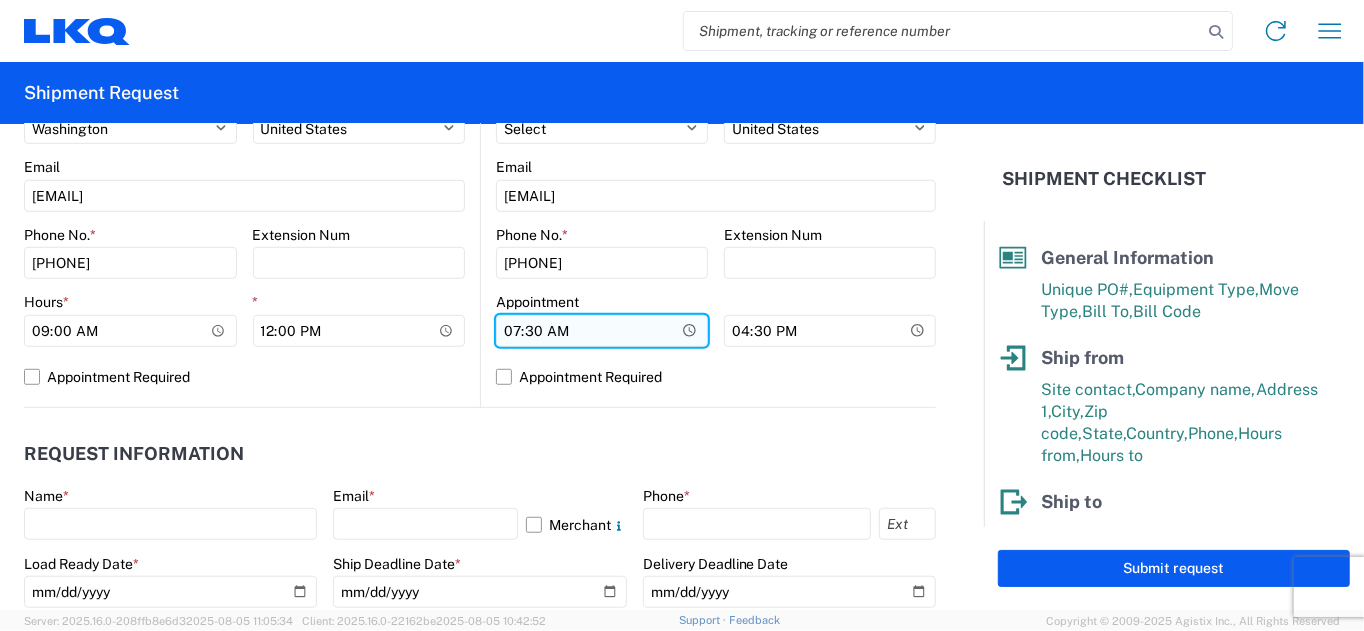 click on "07:30" at bounding box center [602, 331] 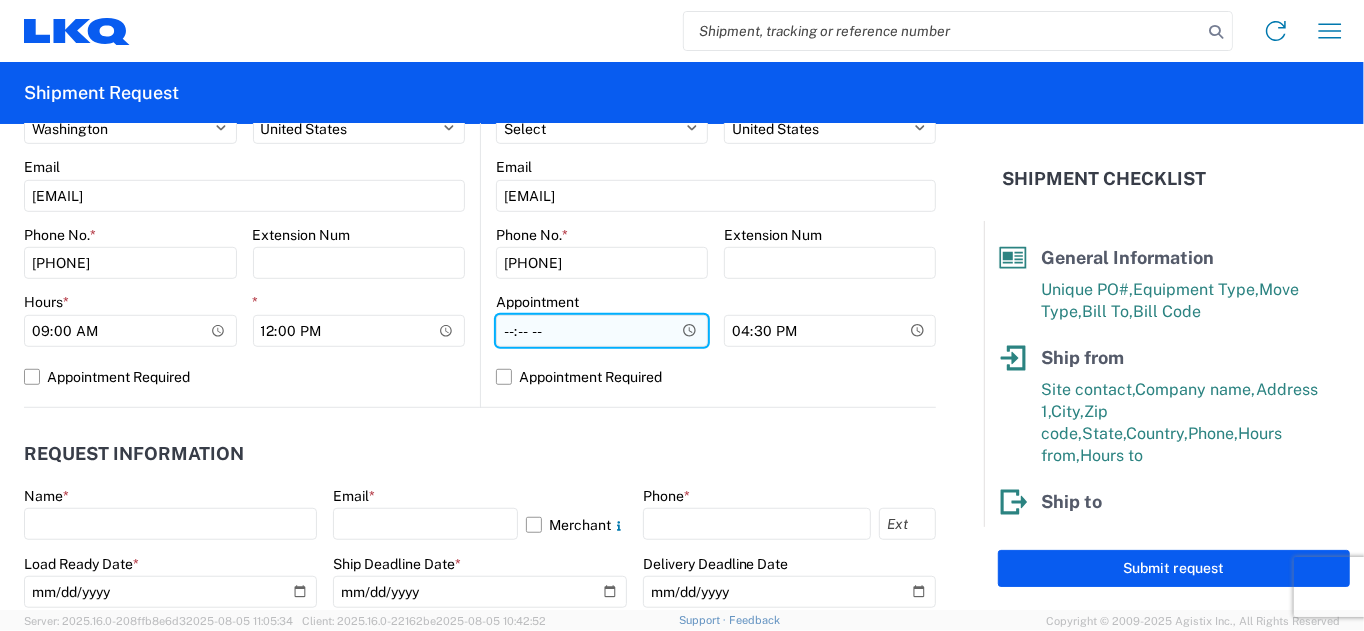 click on "Hours  *" at bounding box center (602, 331) 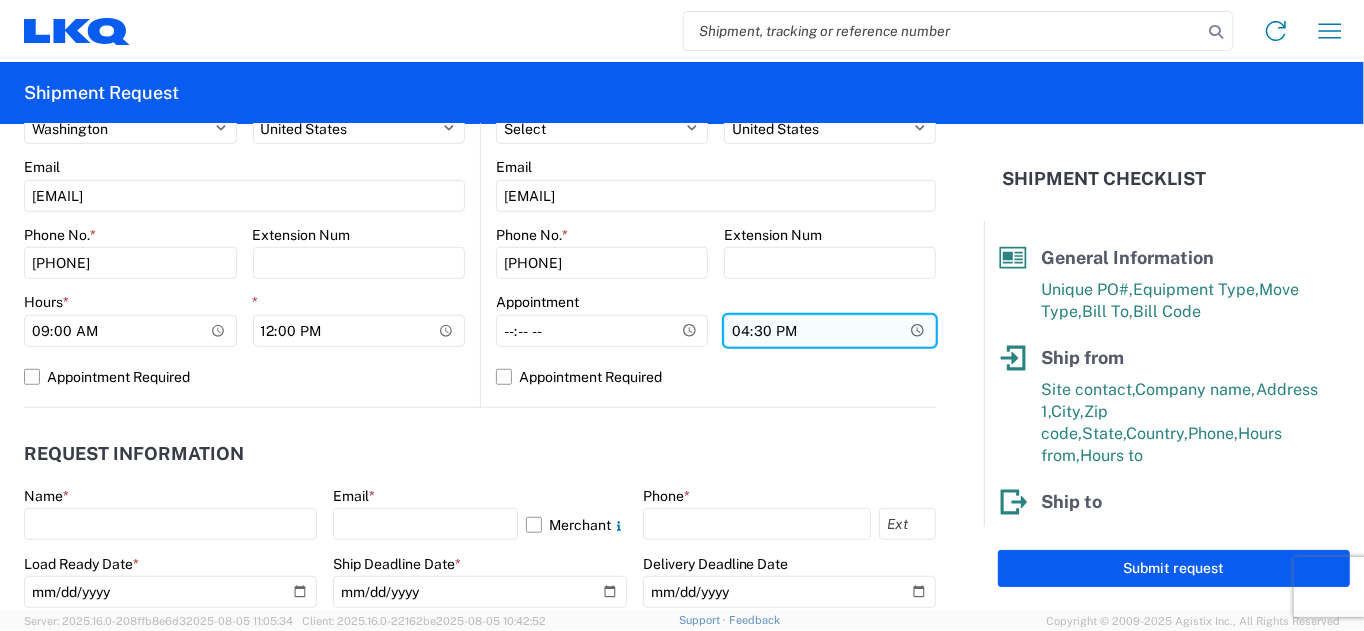 click on "16:30" at bounding box center (830, 331) 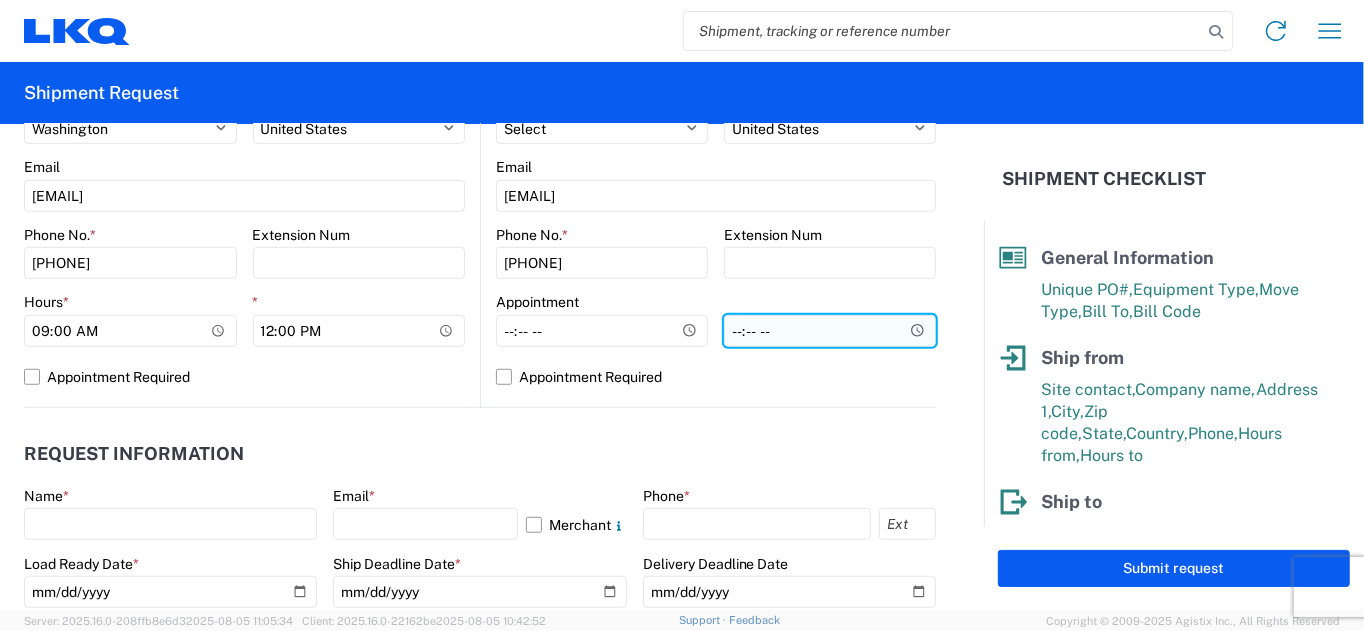 click on "*" at bounding box center (830, 331) 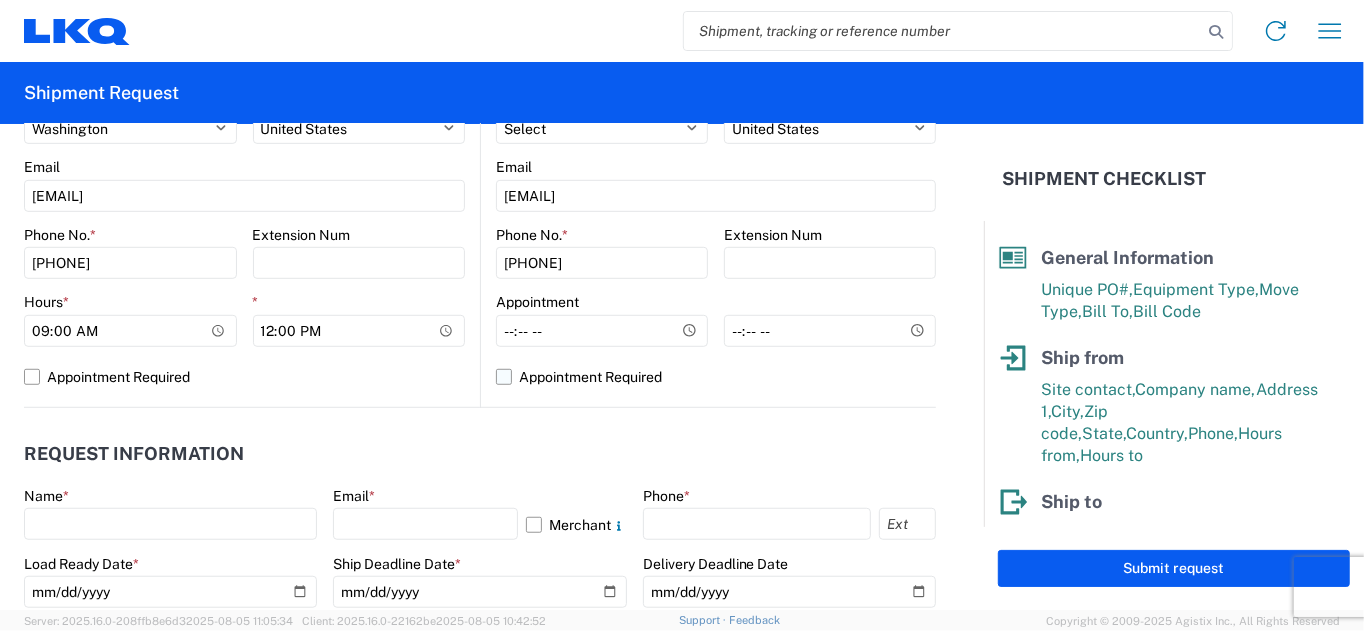 click on "Appointment Required" 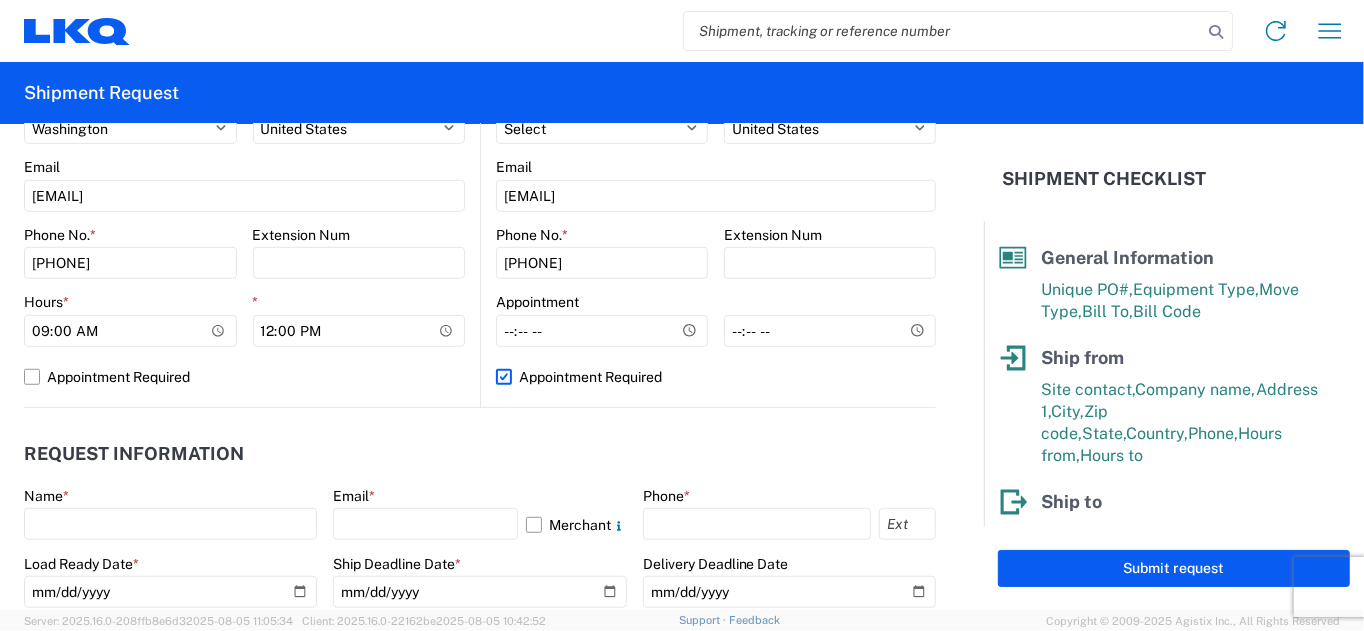 select on "US" 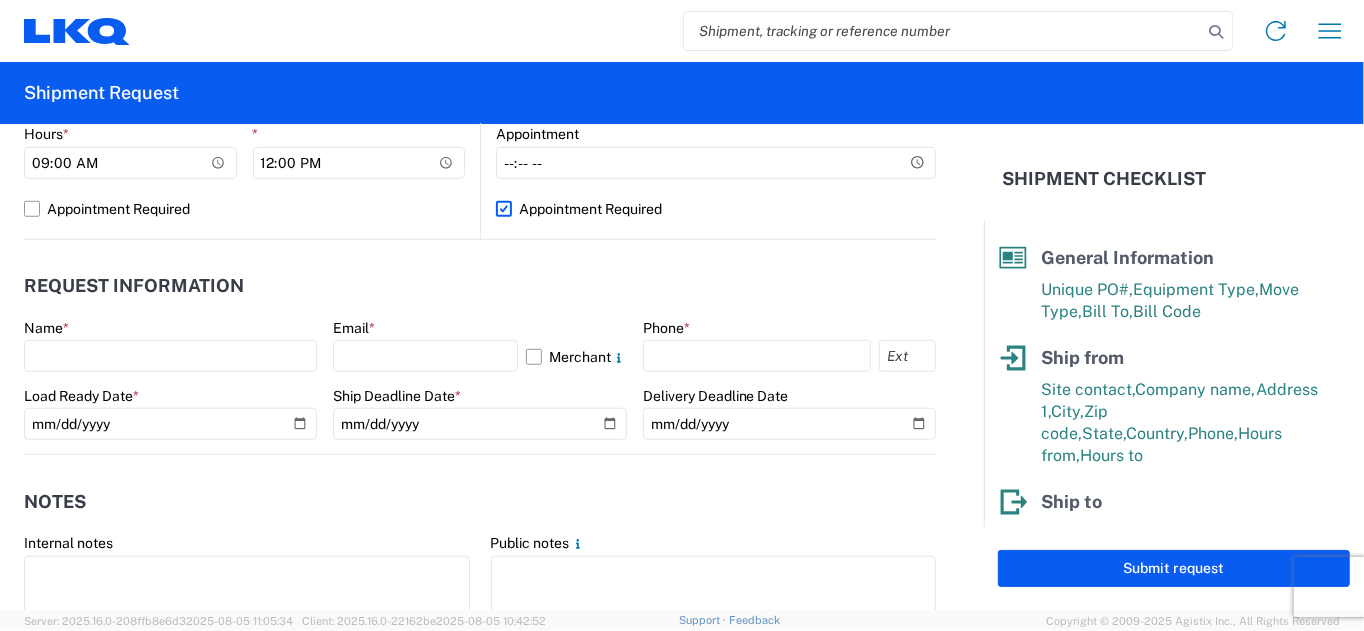 scroll, scrollTop: 1100, scrollLeft: 0, axis: vertical 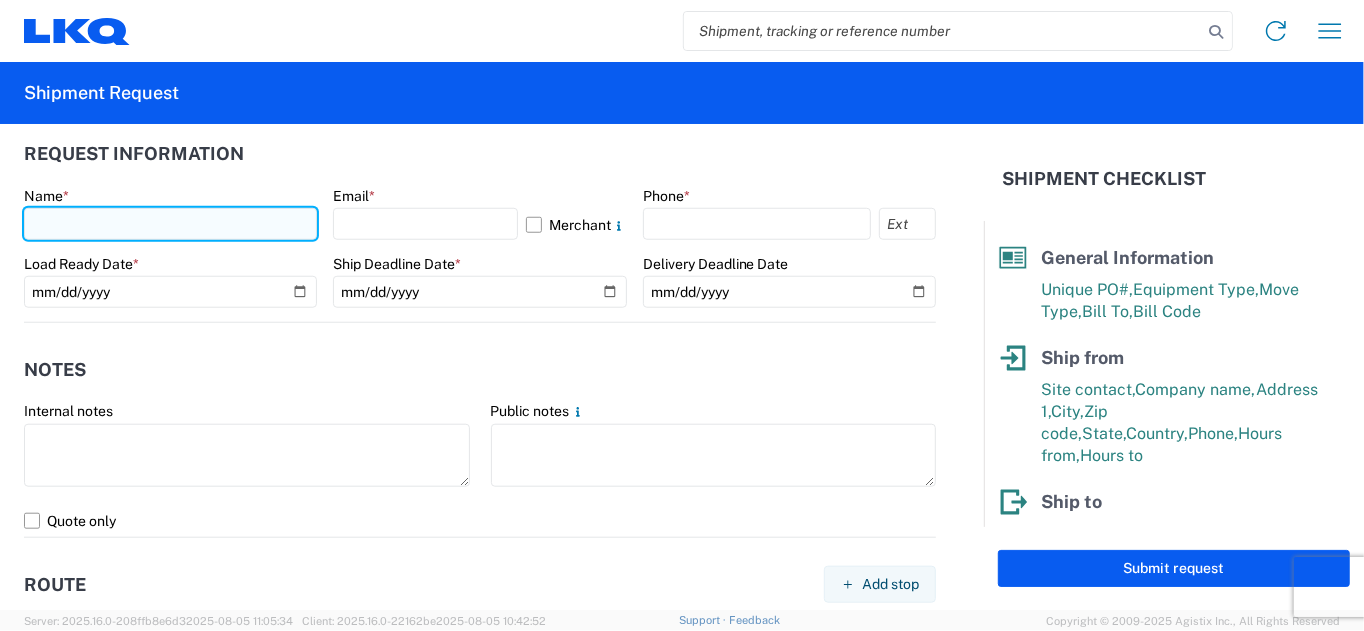 click 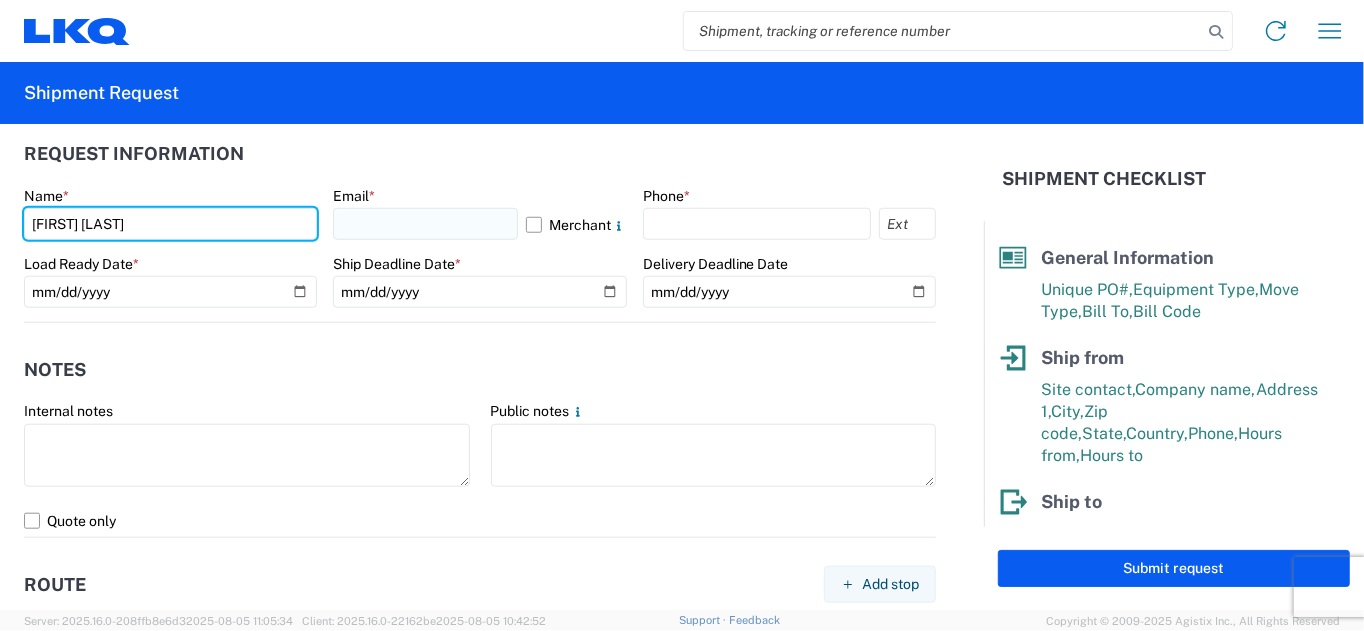 type on "[FIRST] [LAST]" 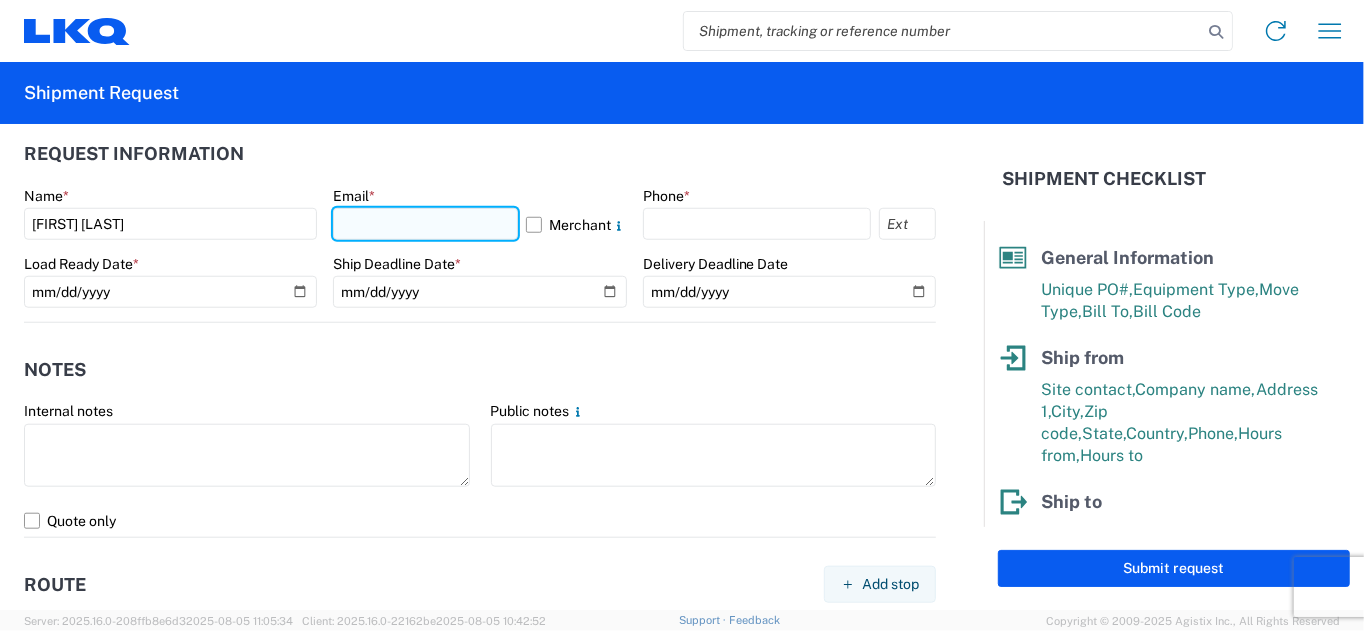click 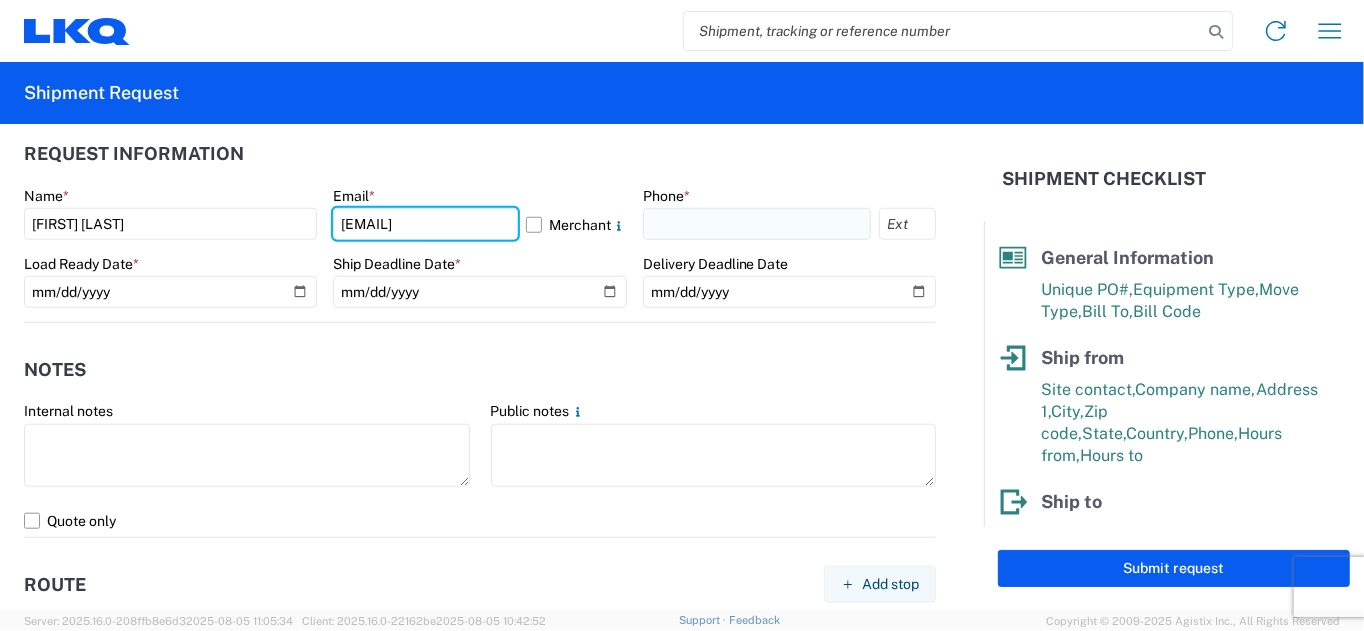 type on "[EMAIL]" 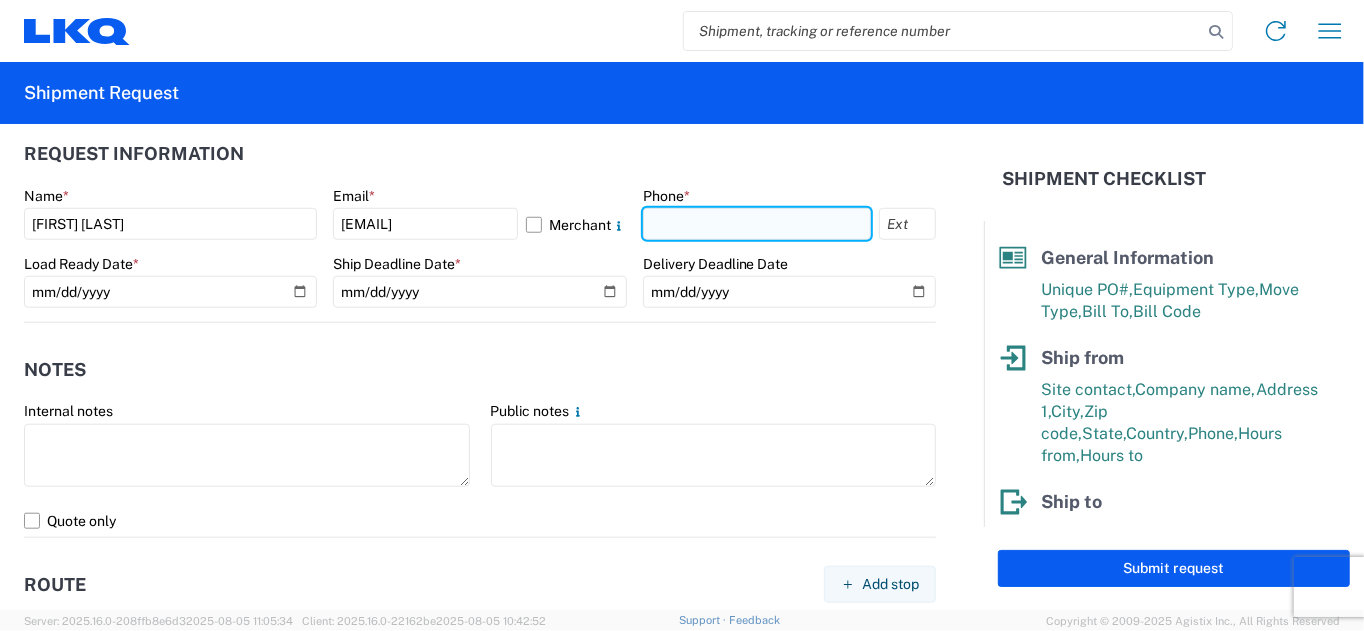 click 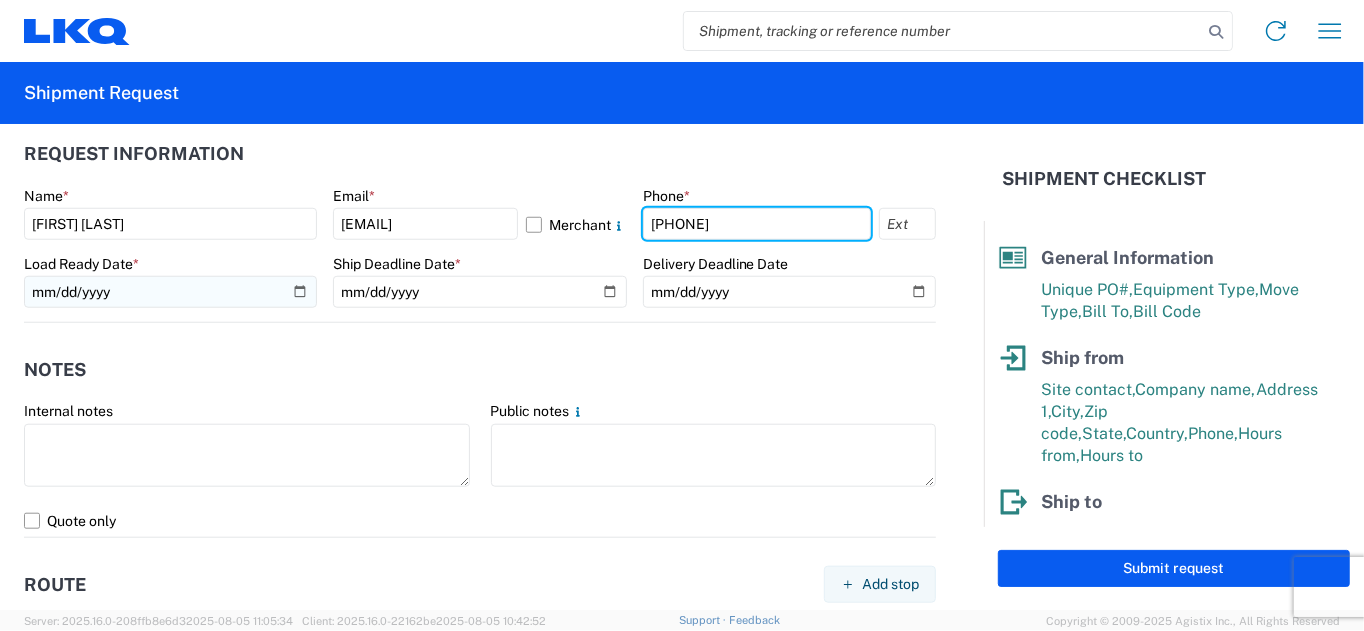 type on "[PHONE]" 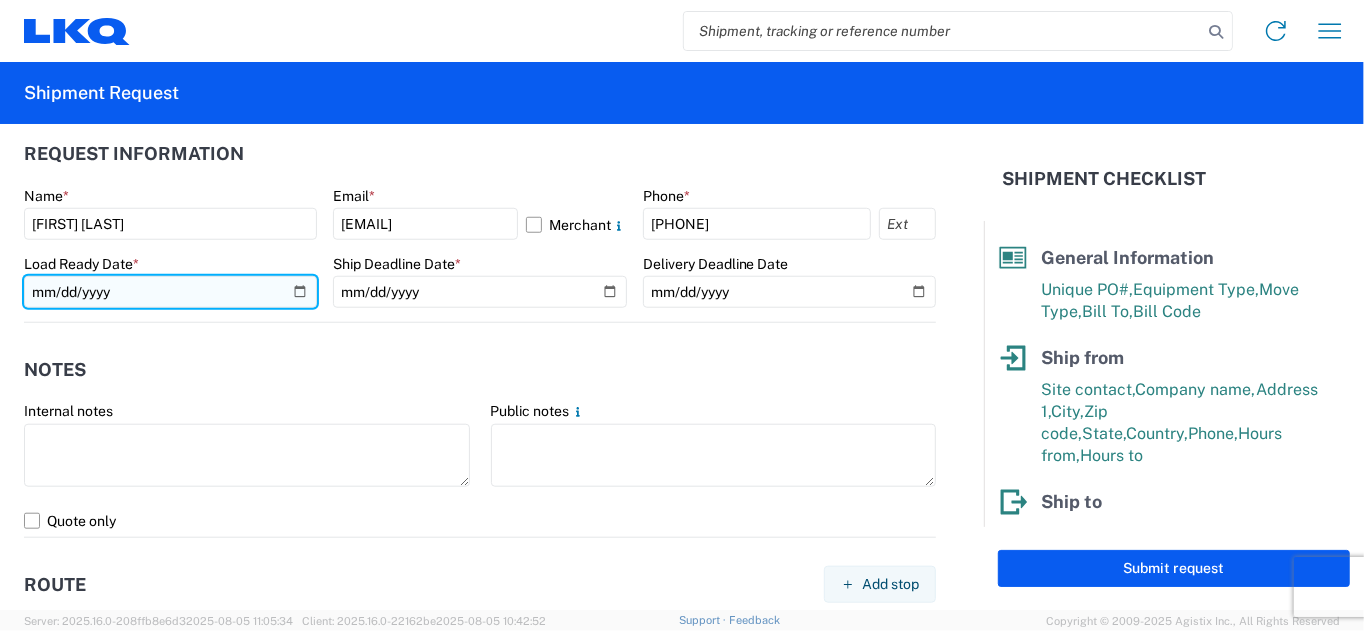 click 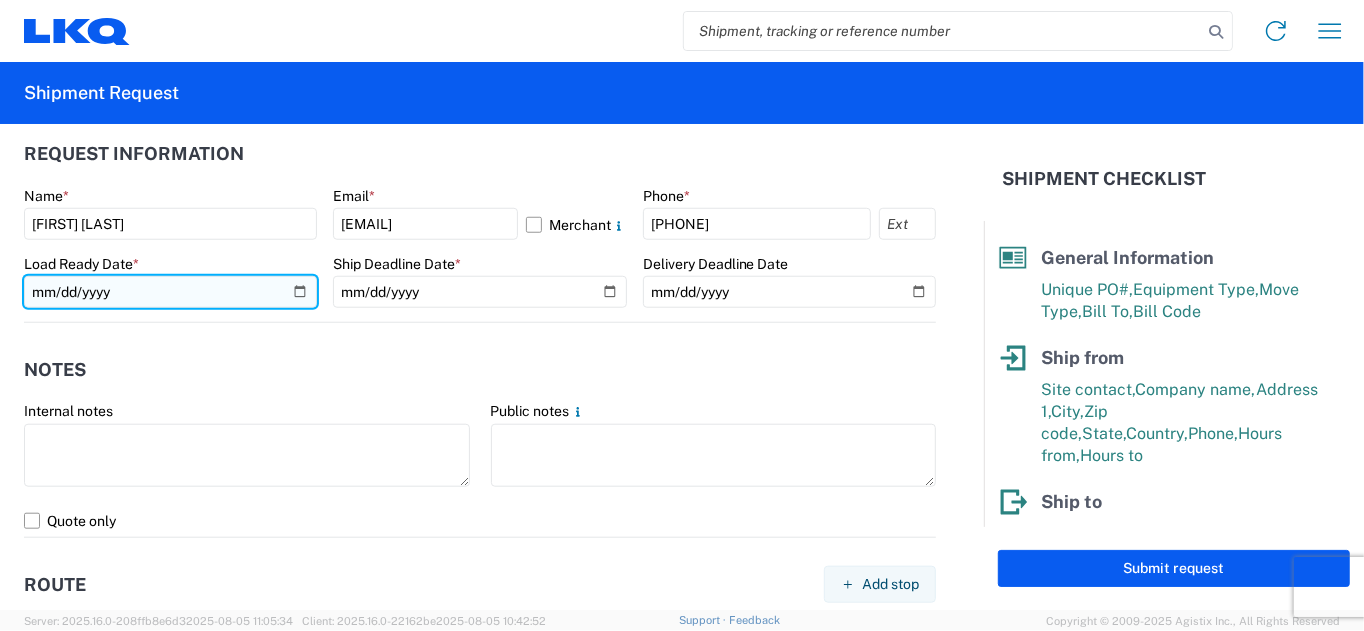 click 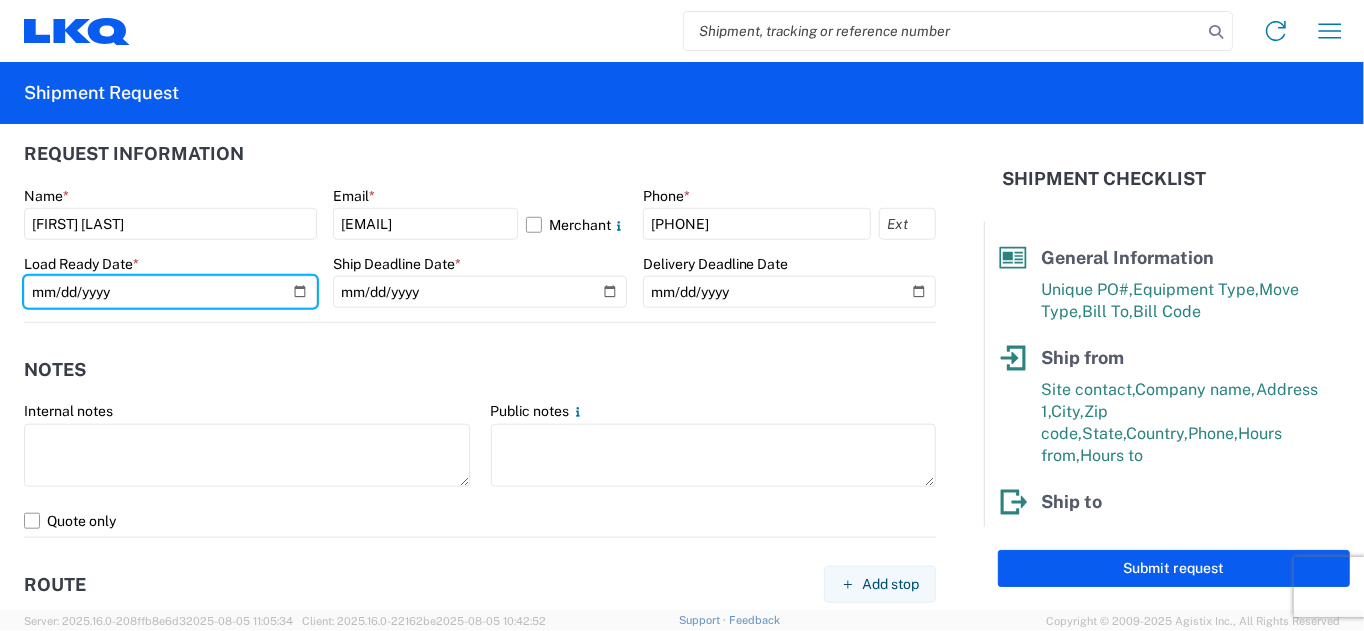 type on "2025-08-07" 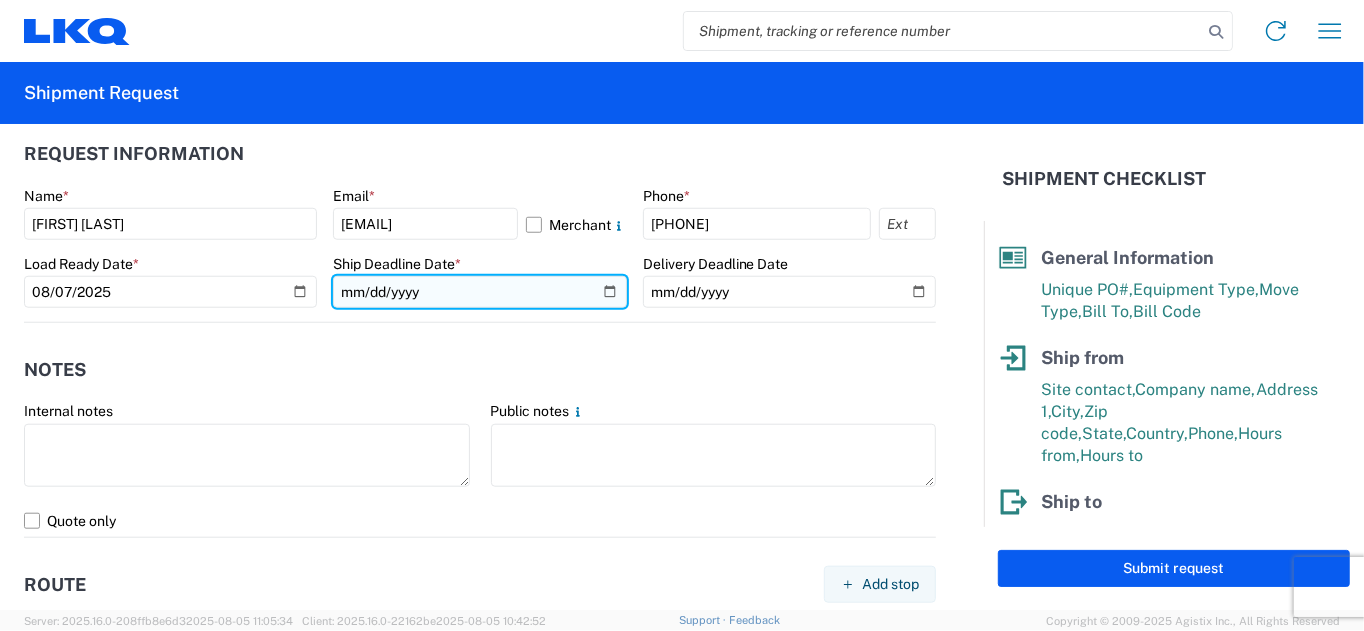 click 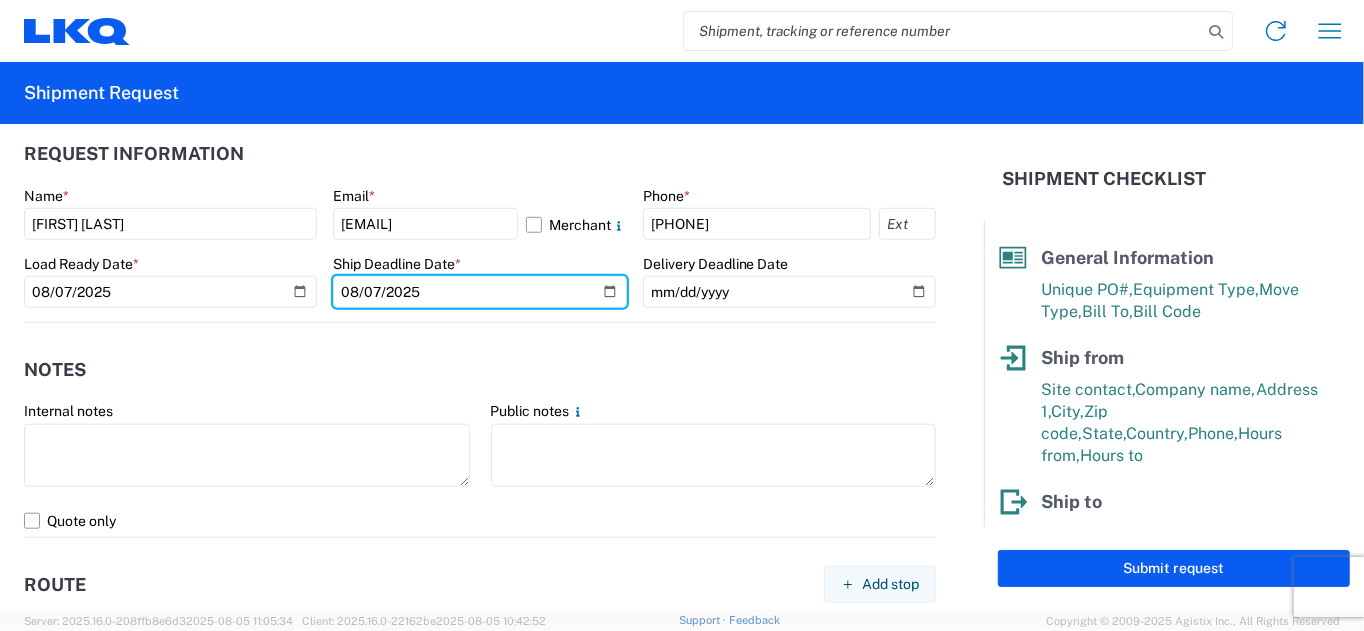 type on "2025-08-07" 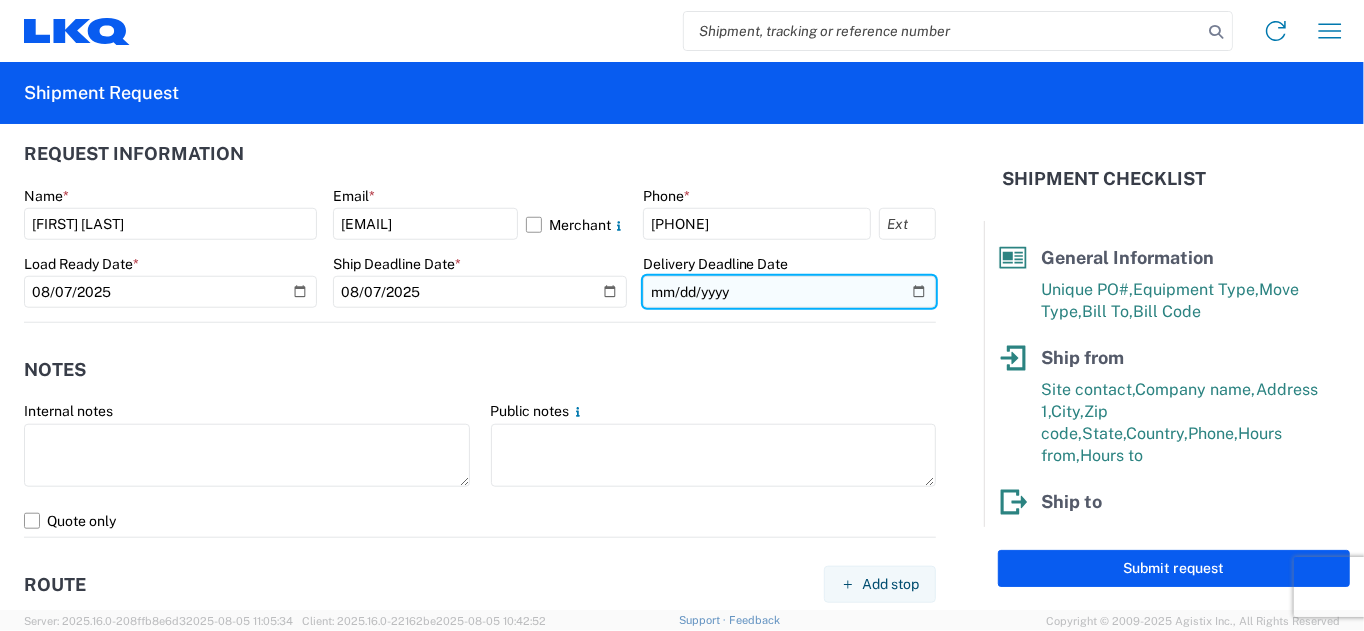 click 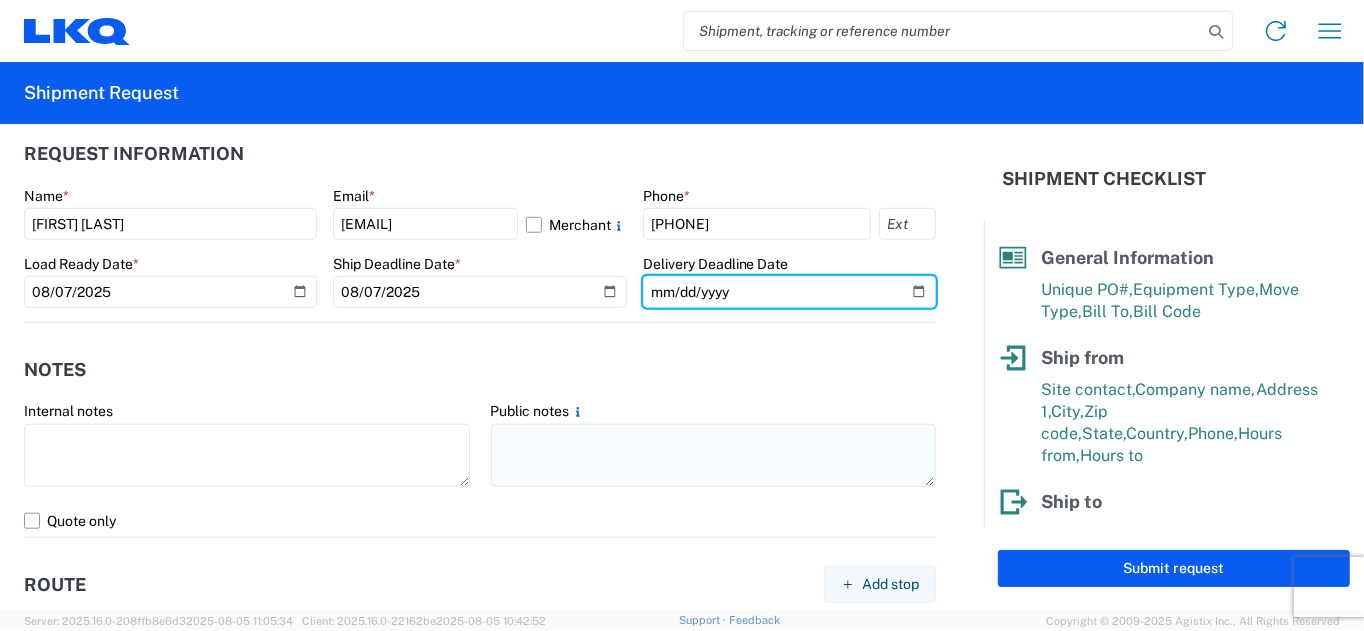 type on "[DATE]" 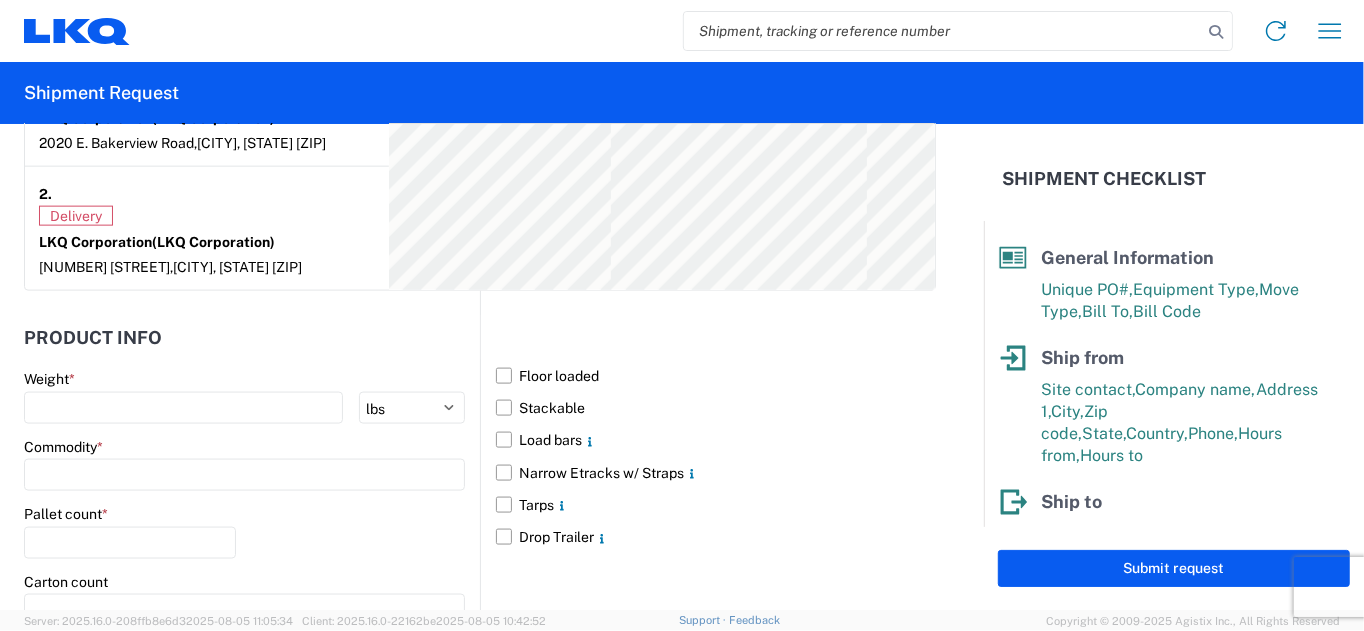 scroll, scrollTop: 1800, scrollLeft: 0, axis: vertical 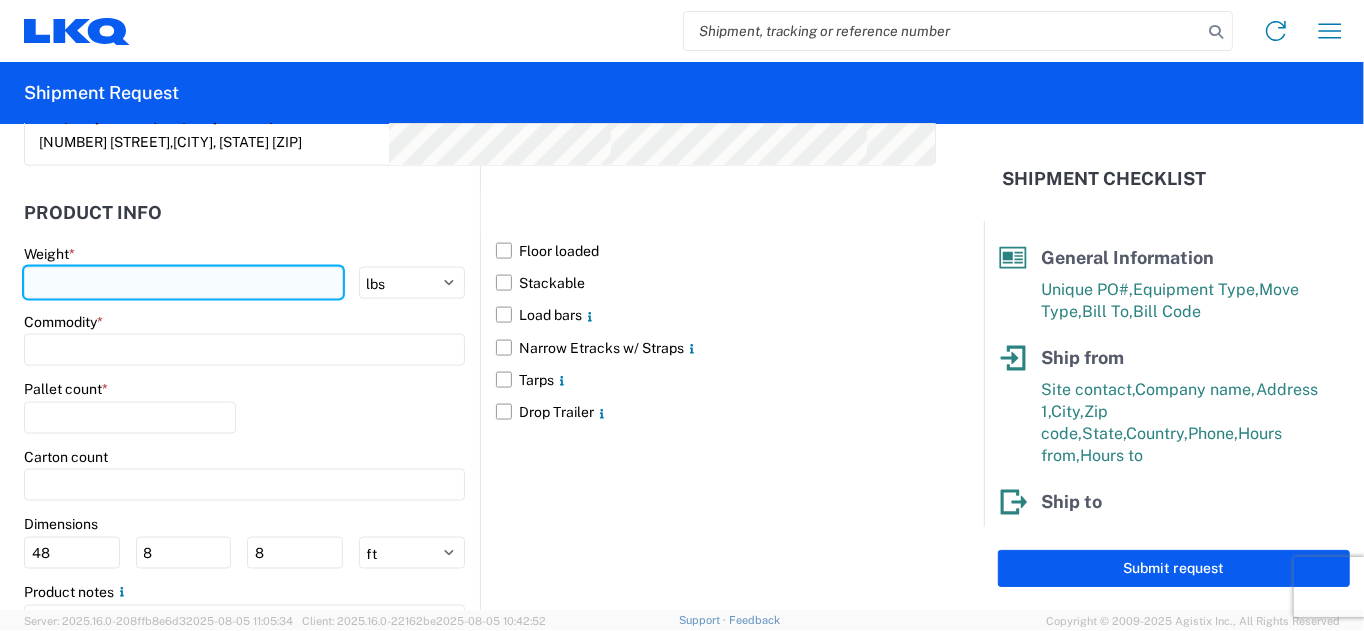 click 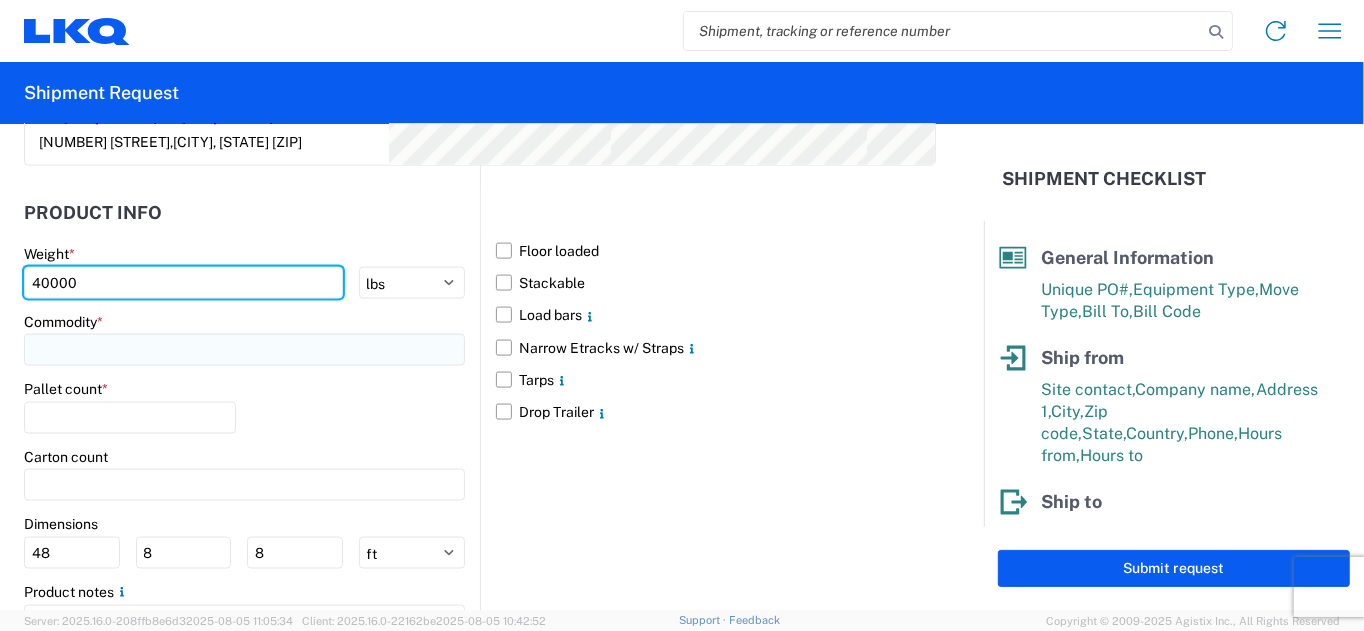 type on "40000" 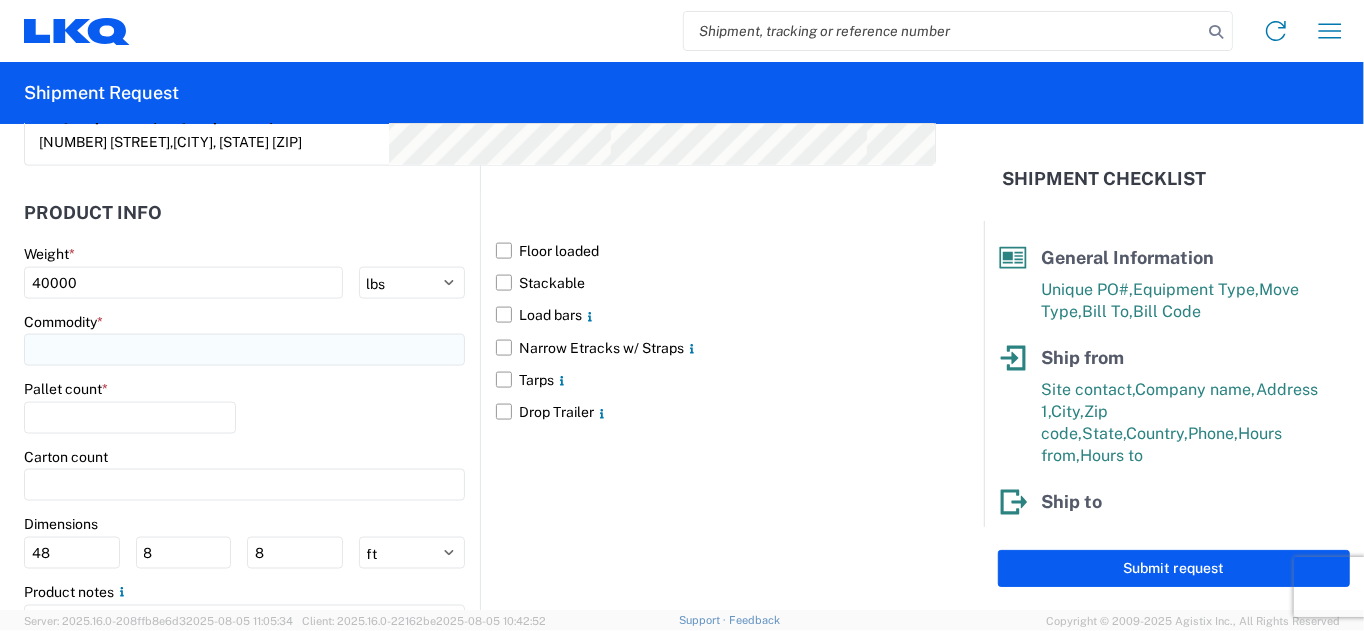 click 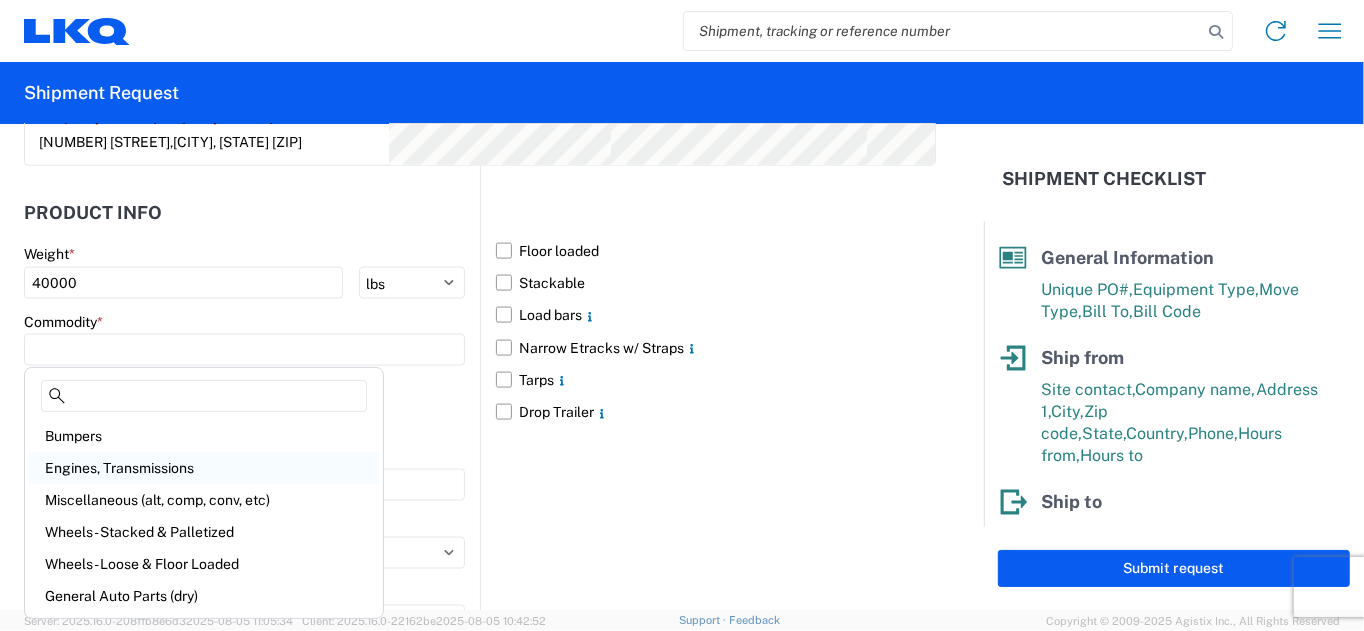 click on "Engines, Transmissions" 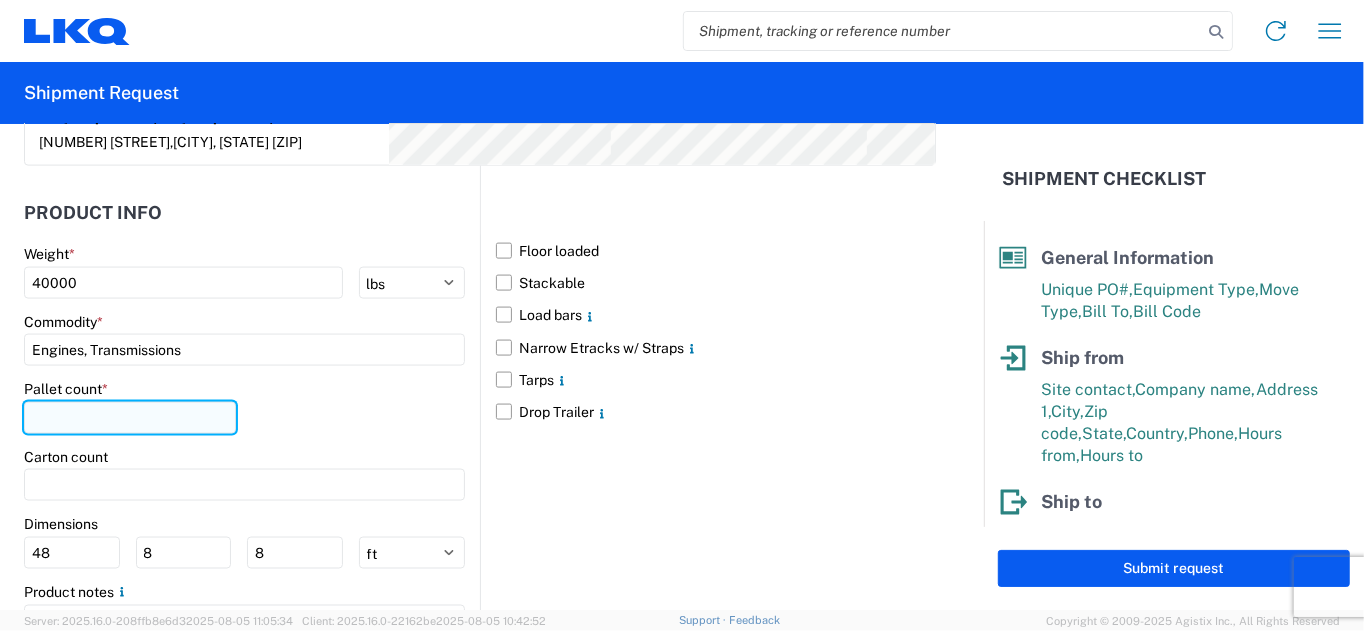 click 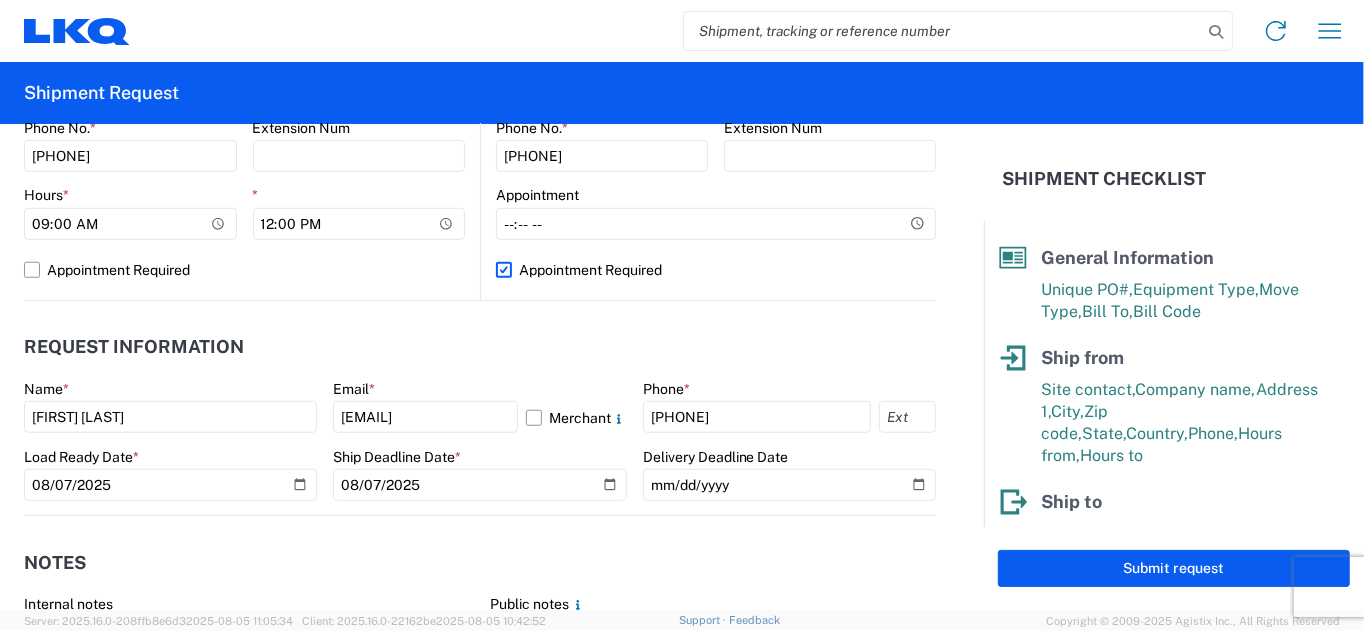 scroll, scrollTop: 1007, scrollLeft: 0, axis: vertical 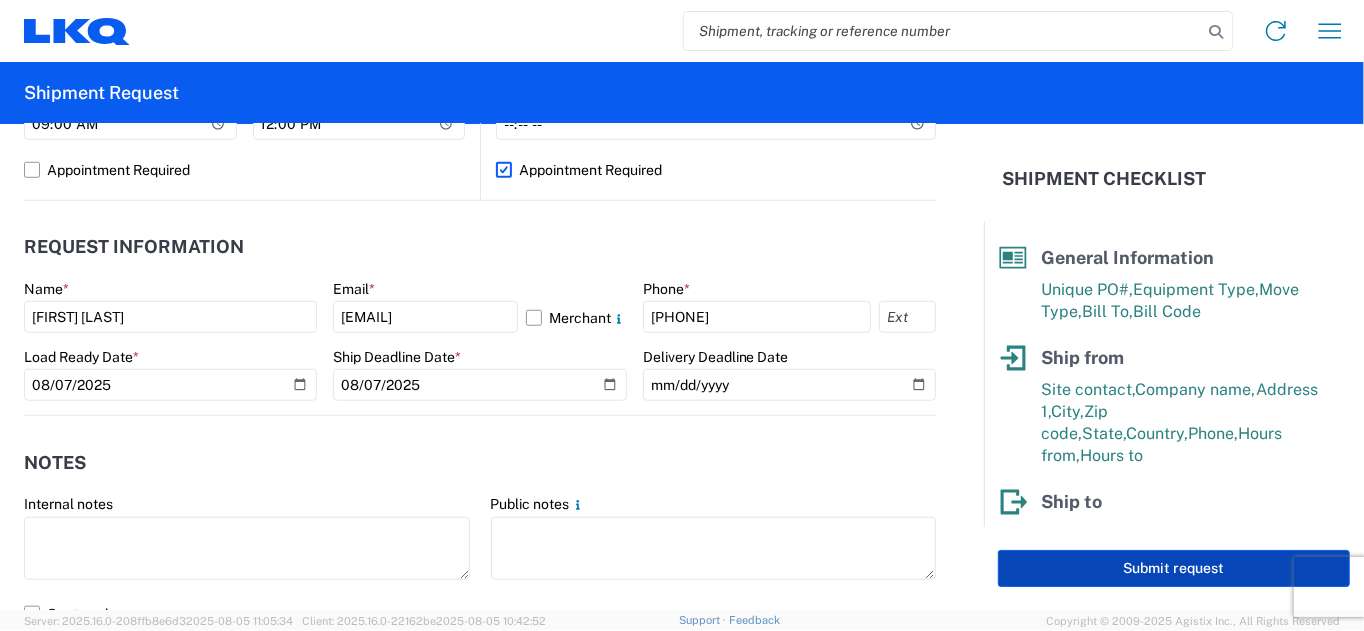 type on "137" 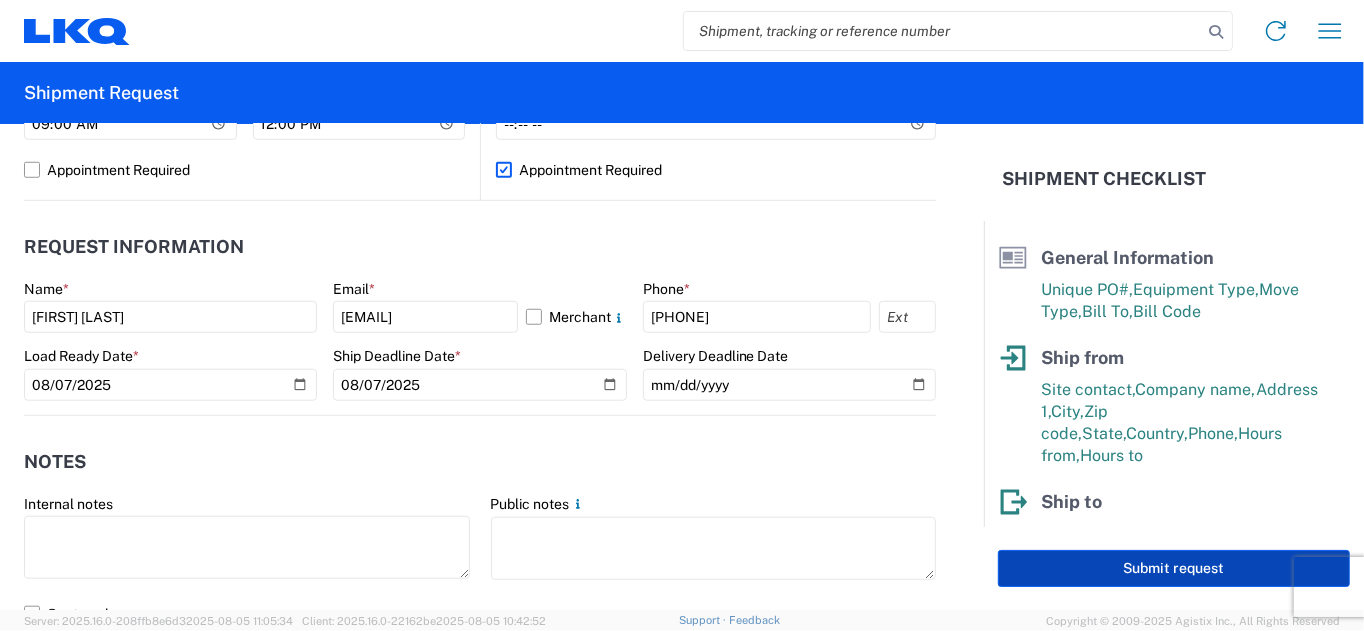 scroll, scrollTop: 1006, scrollLeft: 0, axis: vertical 